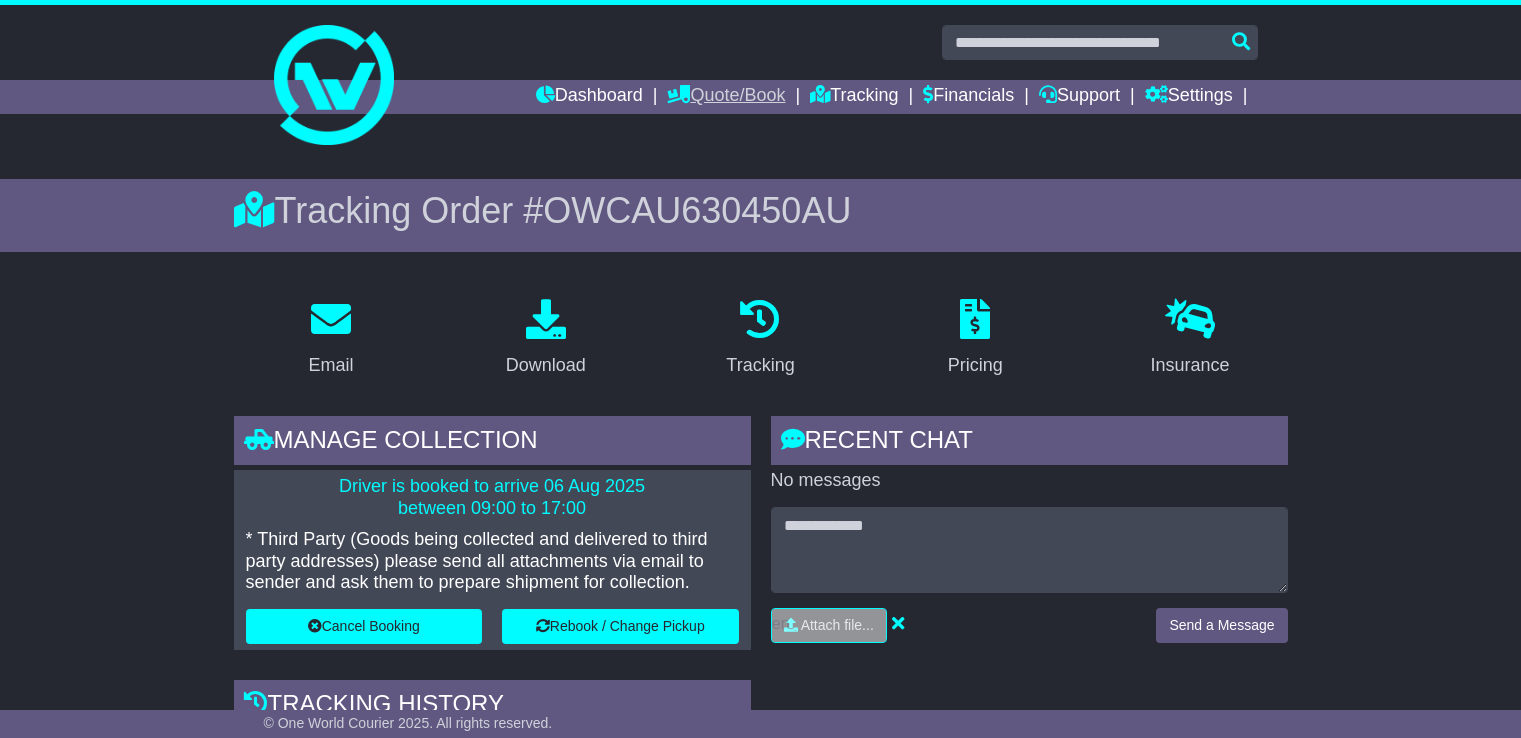 scroll, scrollTop: 0, scrollLeft: 0, axis: both 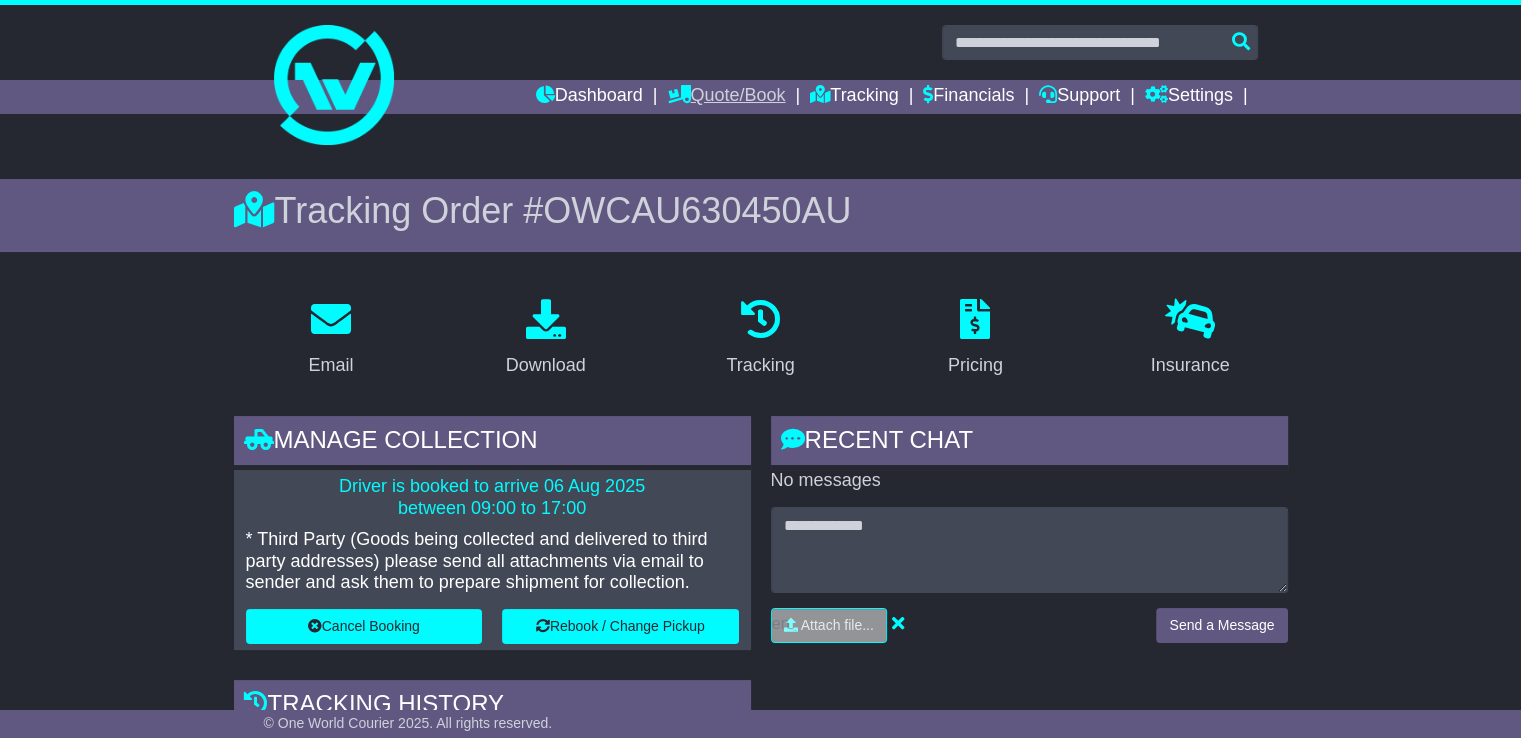 click on "Quote/Book" at bounding box center [726, 97] 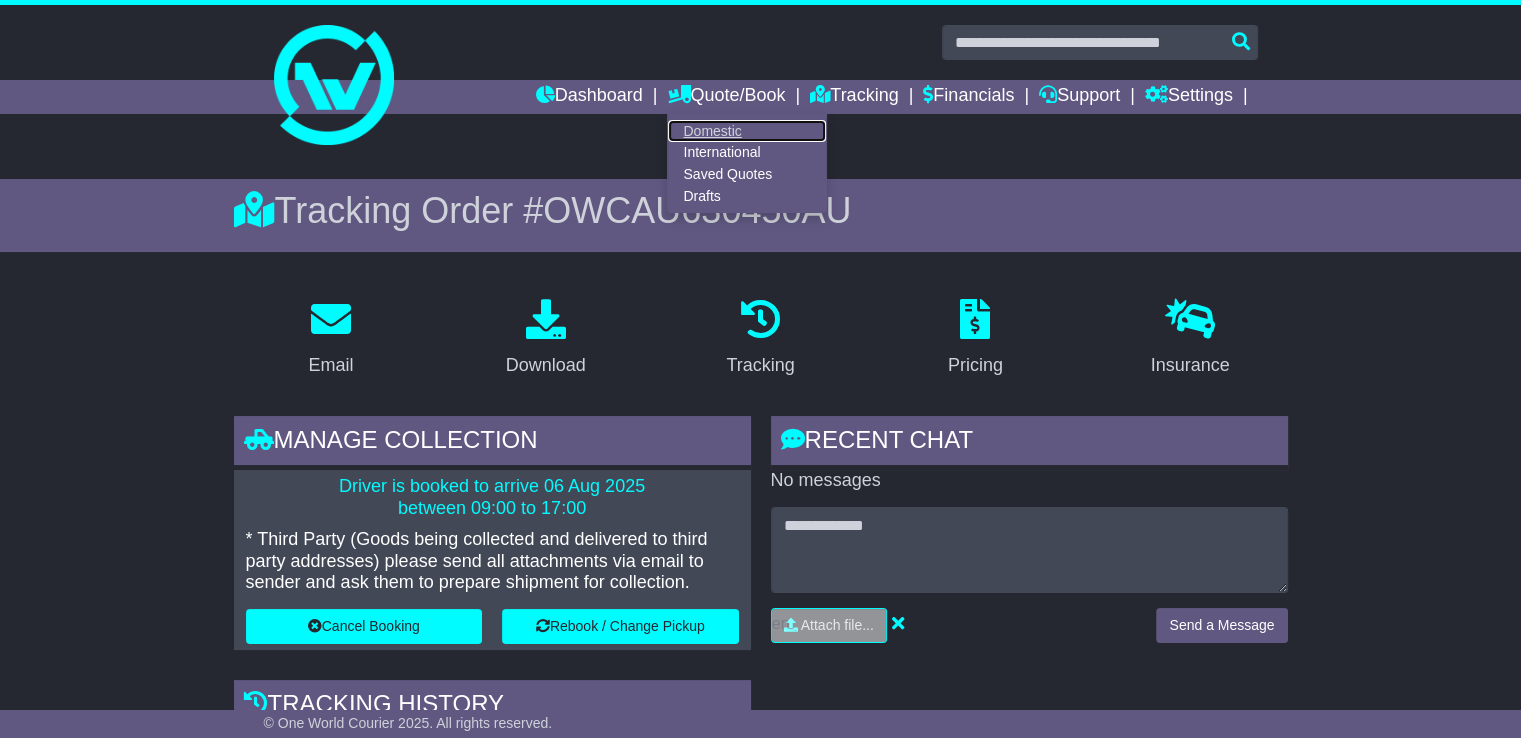 click on "Domestic" at bounding box center (747, 131) 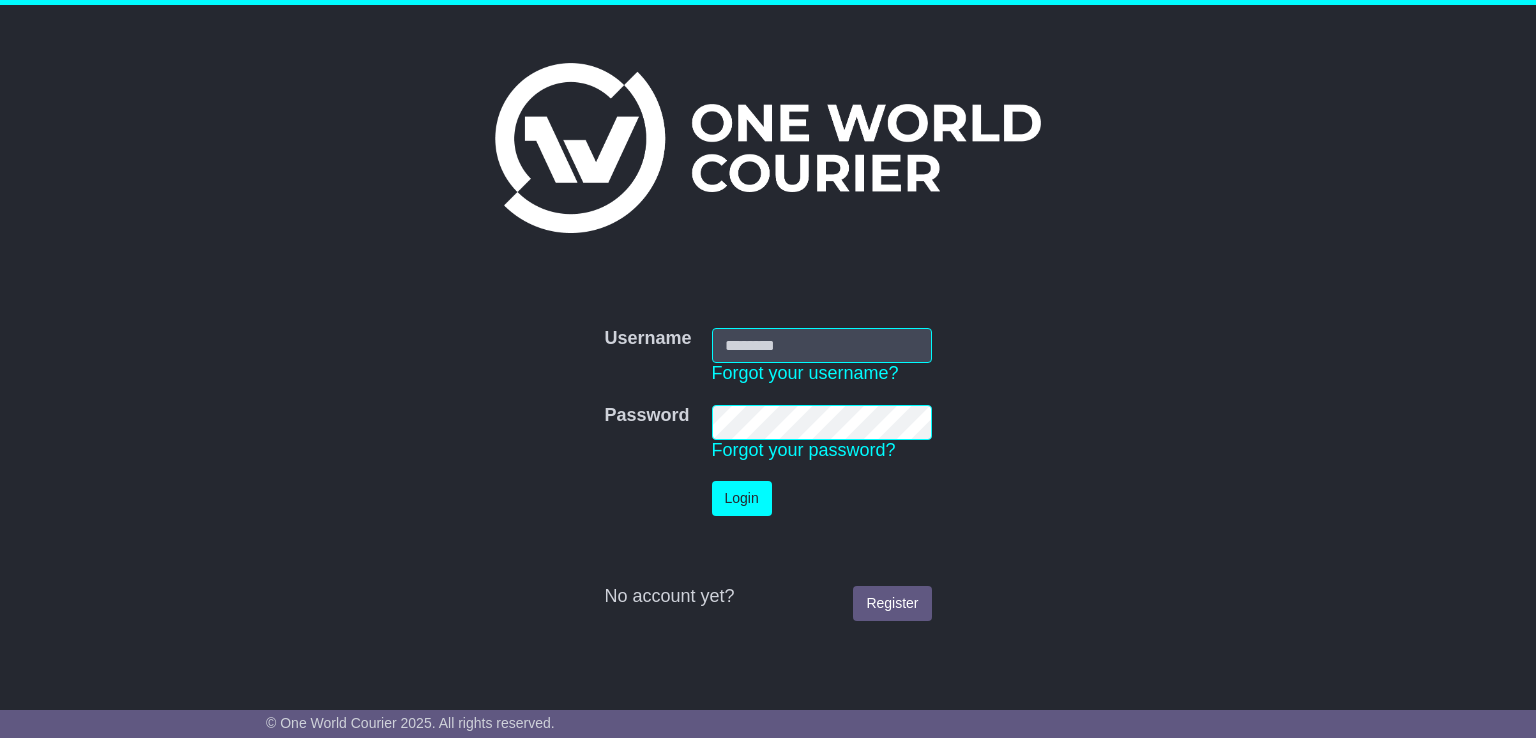 scroll, scrollTop: 0, scrollLeft: 0, axis: both 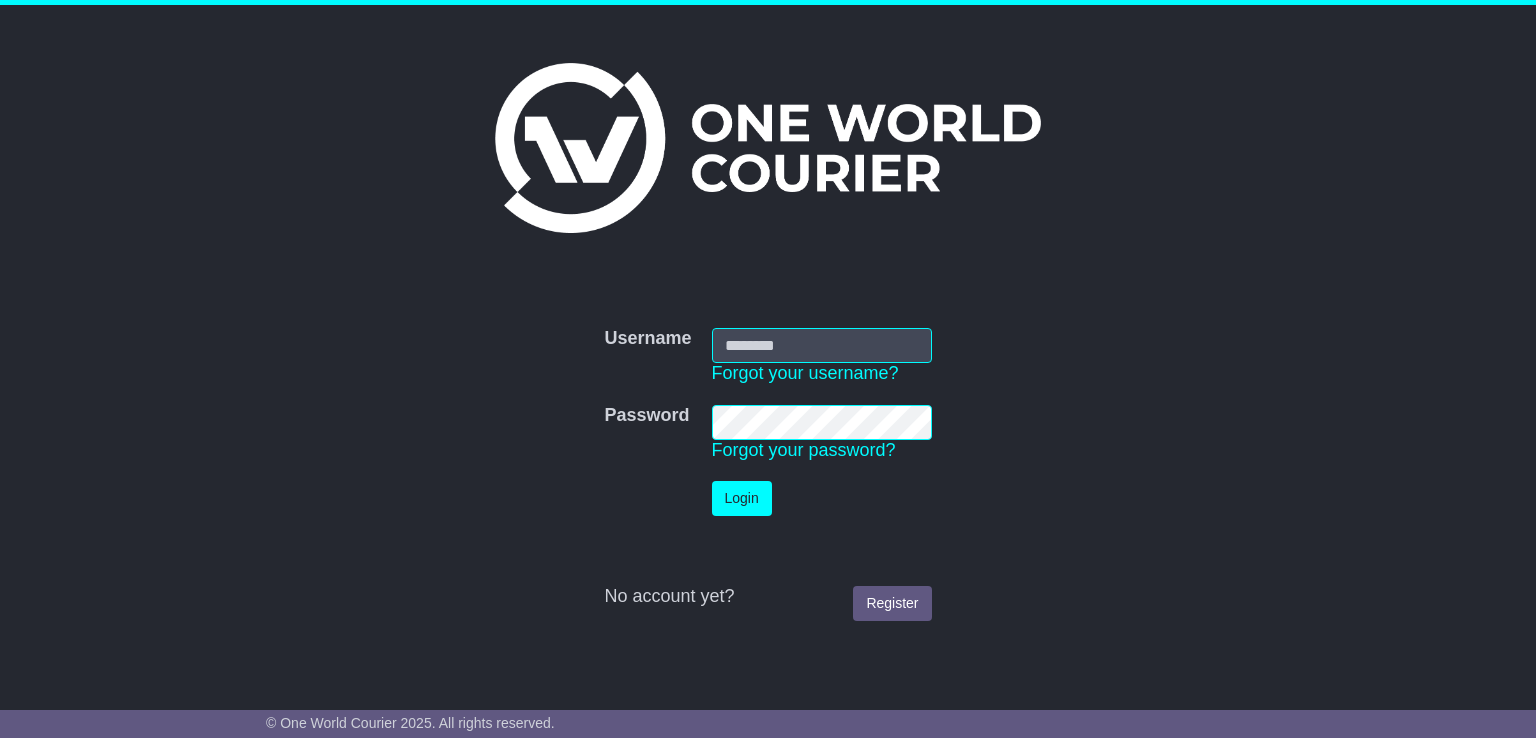 type on "**********" 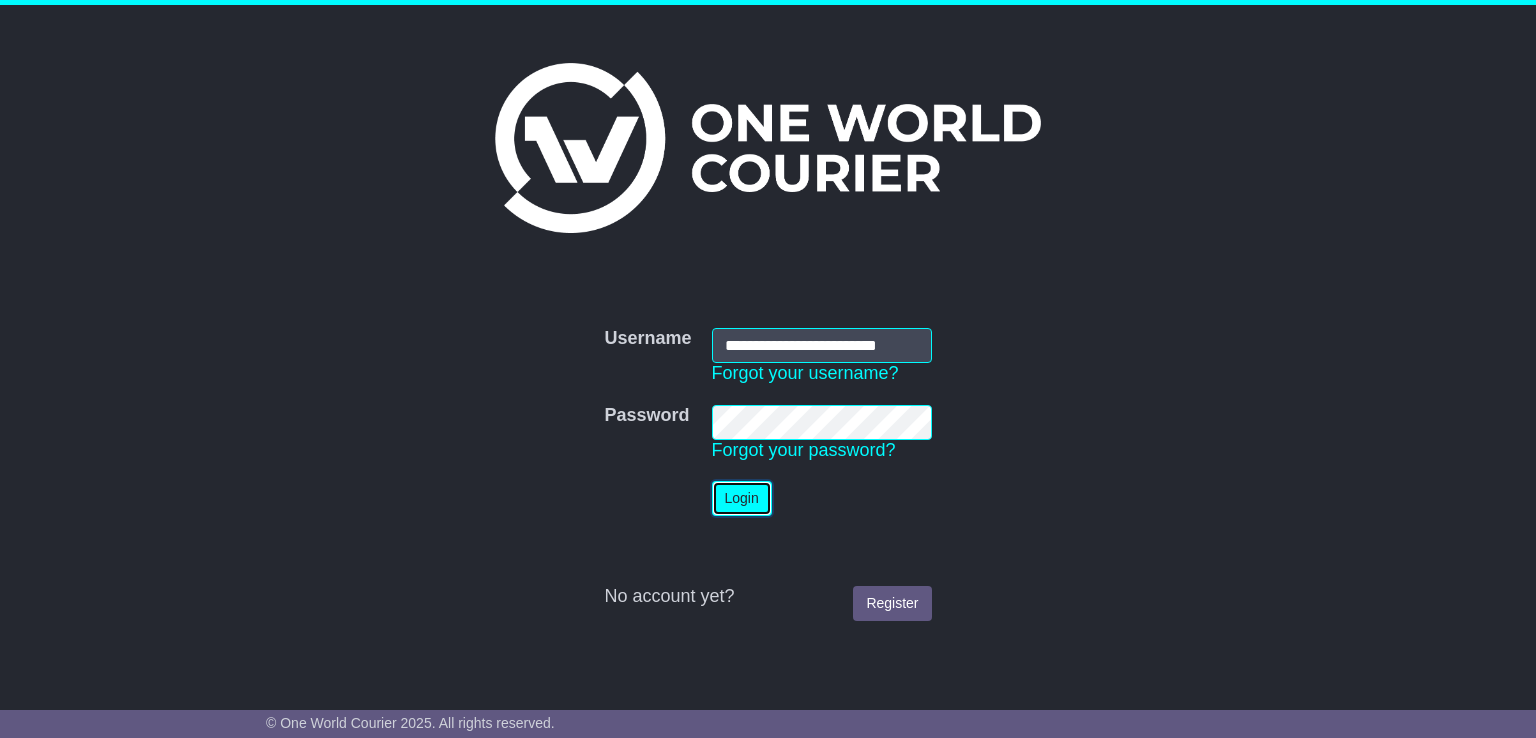 click on "Login" at bounding box center [742, 498] 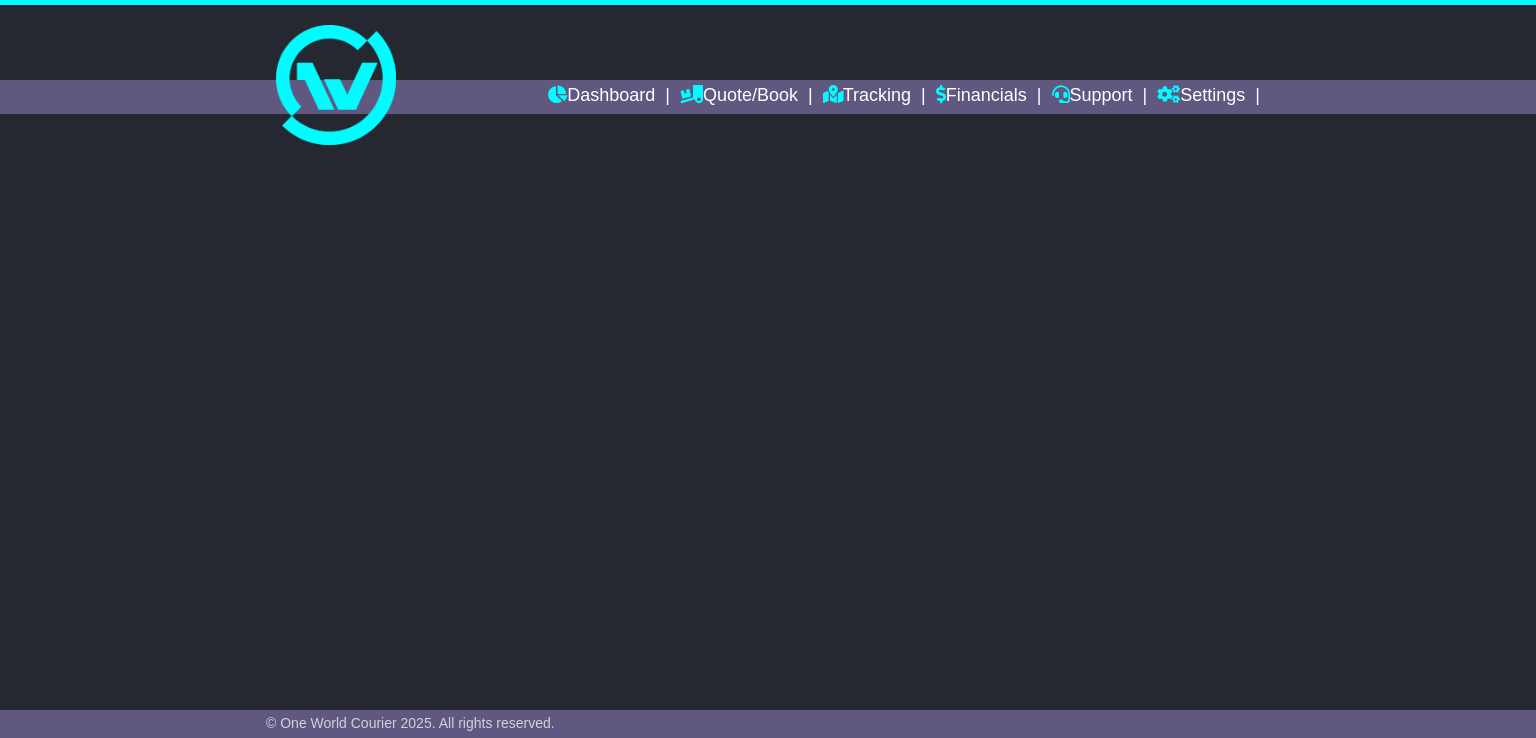 scroll, scrollTop: 0, scrollLeft: 0, axis: both 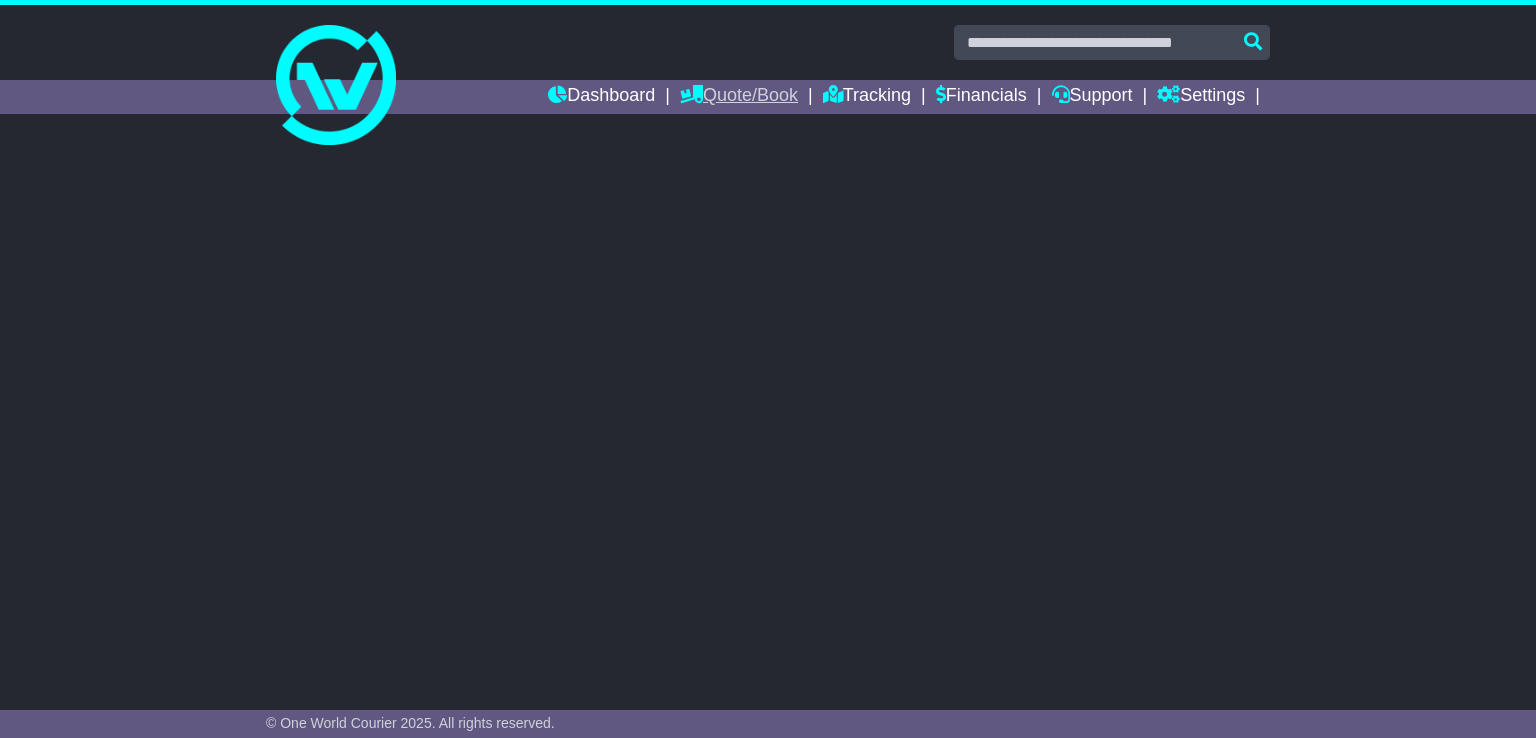 click on "Quote/Book" at bounding box center (739, 97) 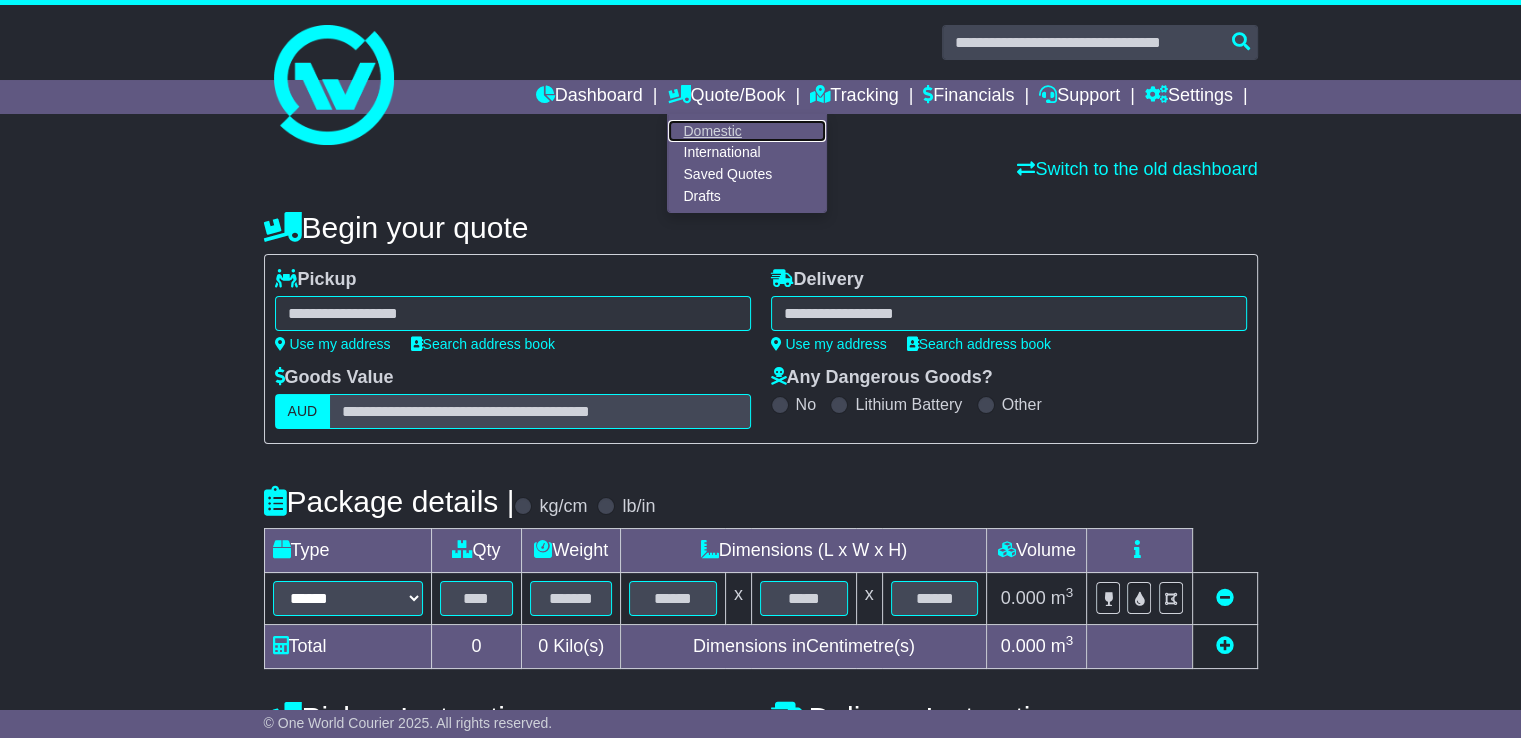 click on "Domestic" at bounding box center [747, 131] 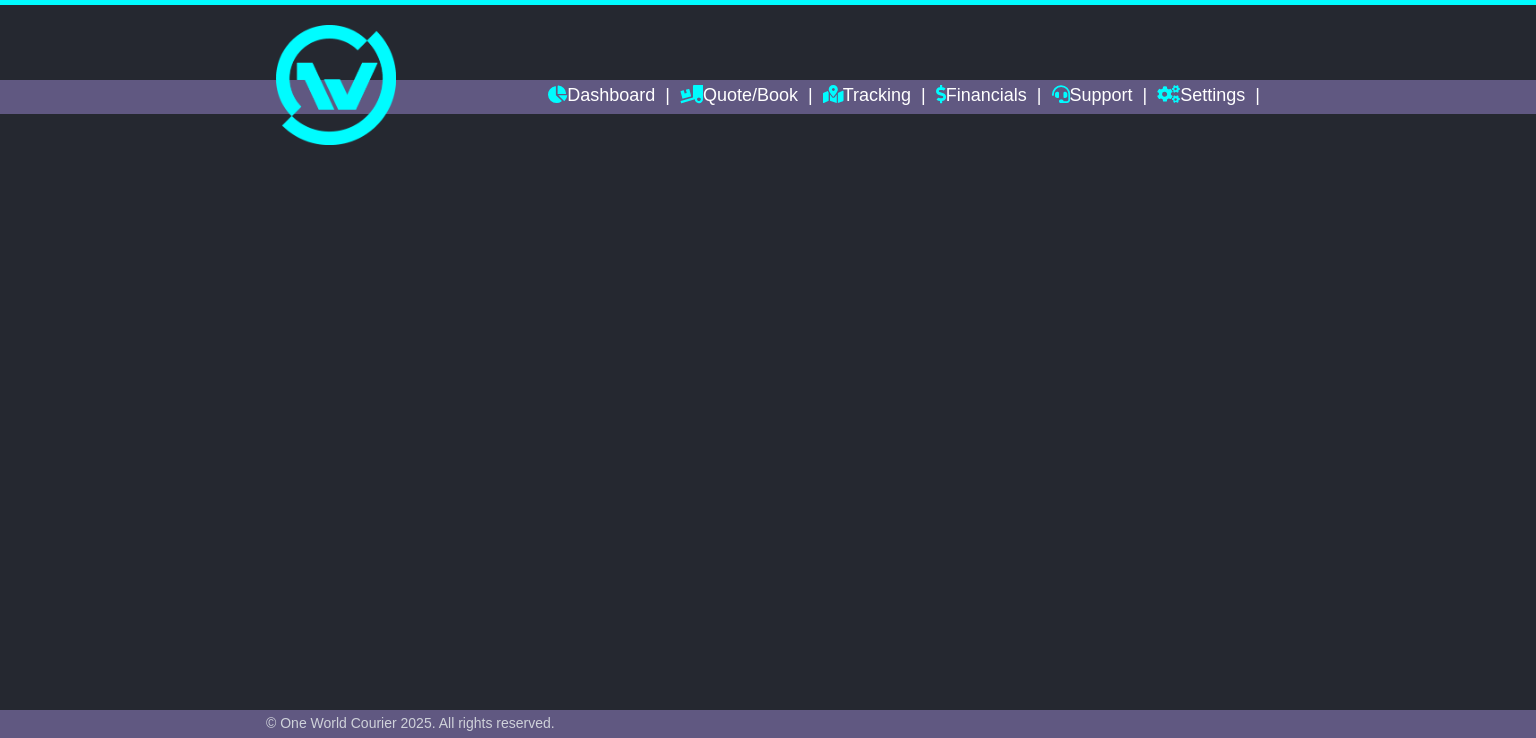 scroll, scrollTop: 0, scrollLeft: 0, axis: both 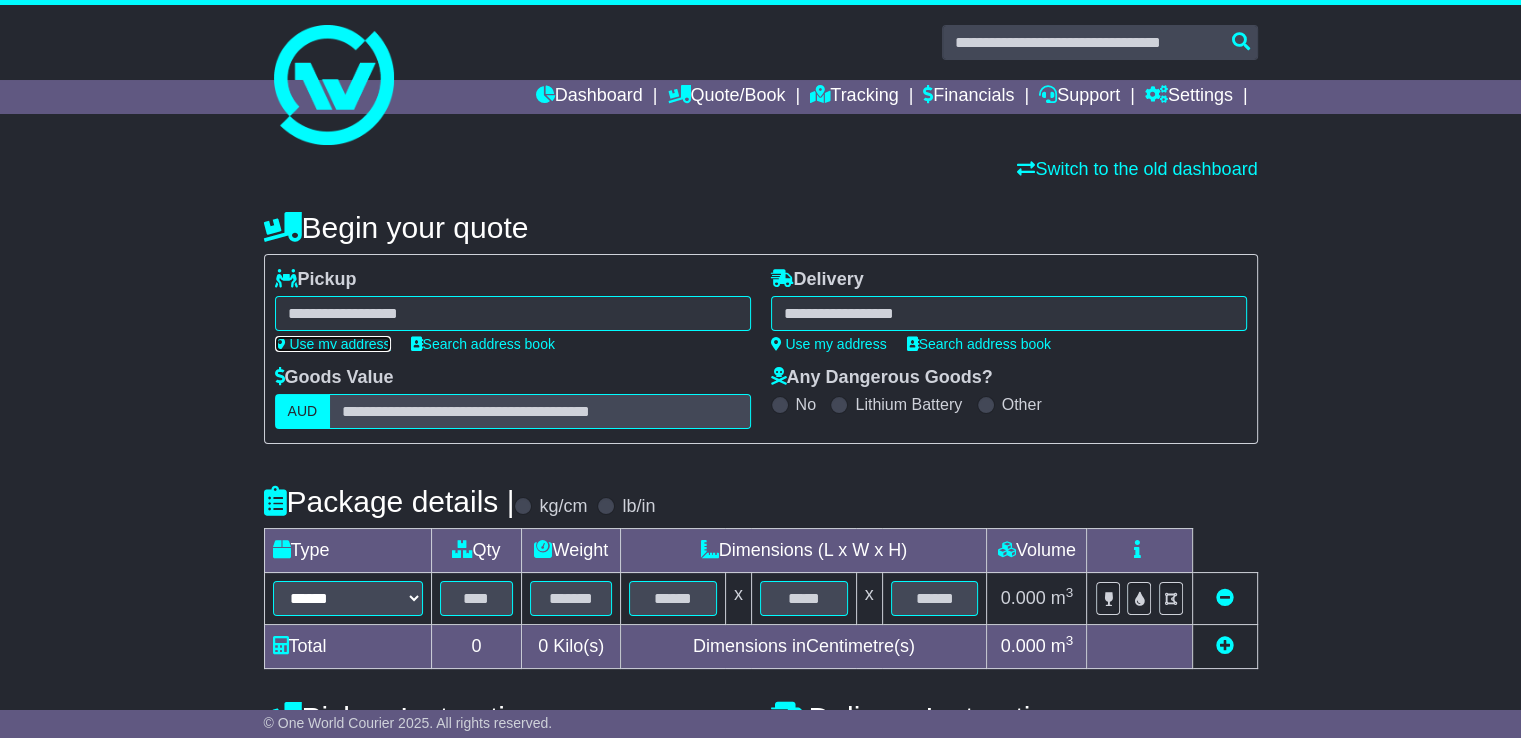 click on "Use my address" at bounding box center (333, 344) 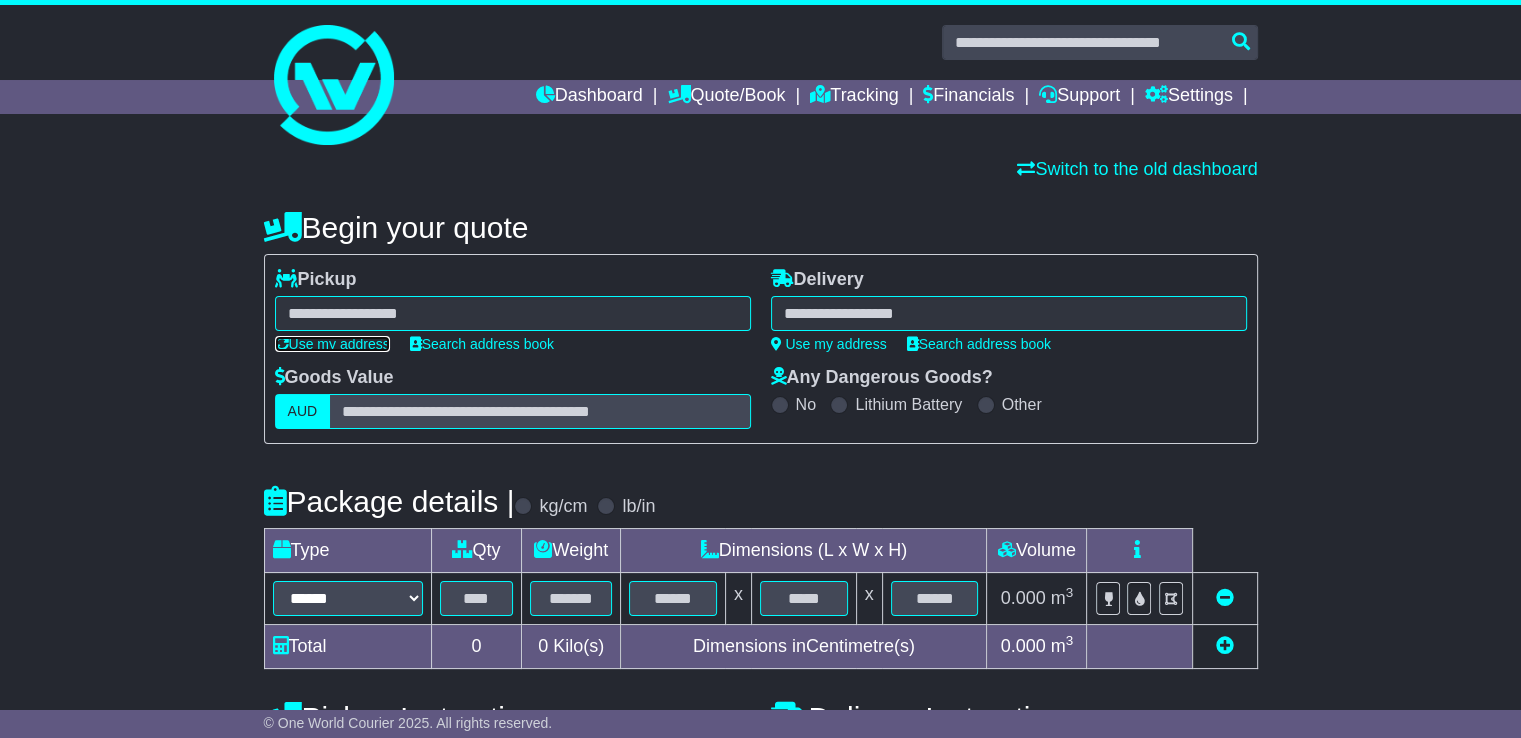 type on "**********" 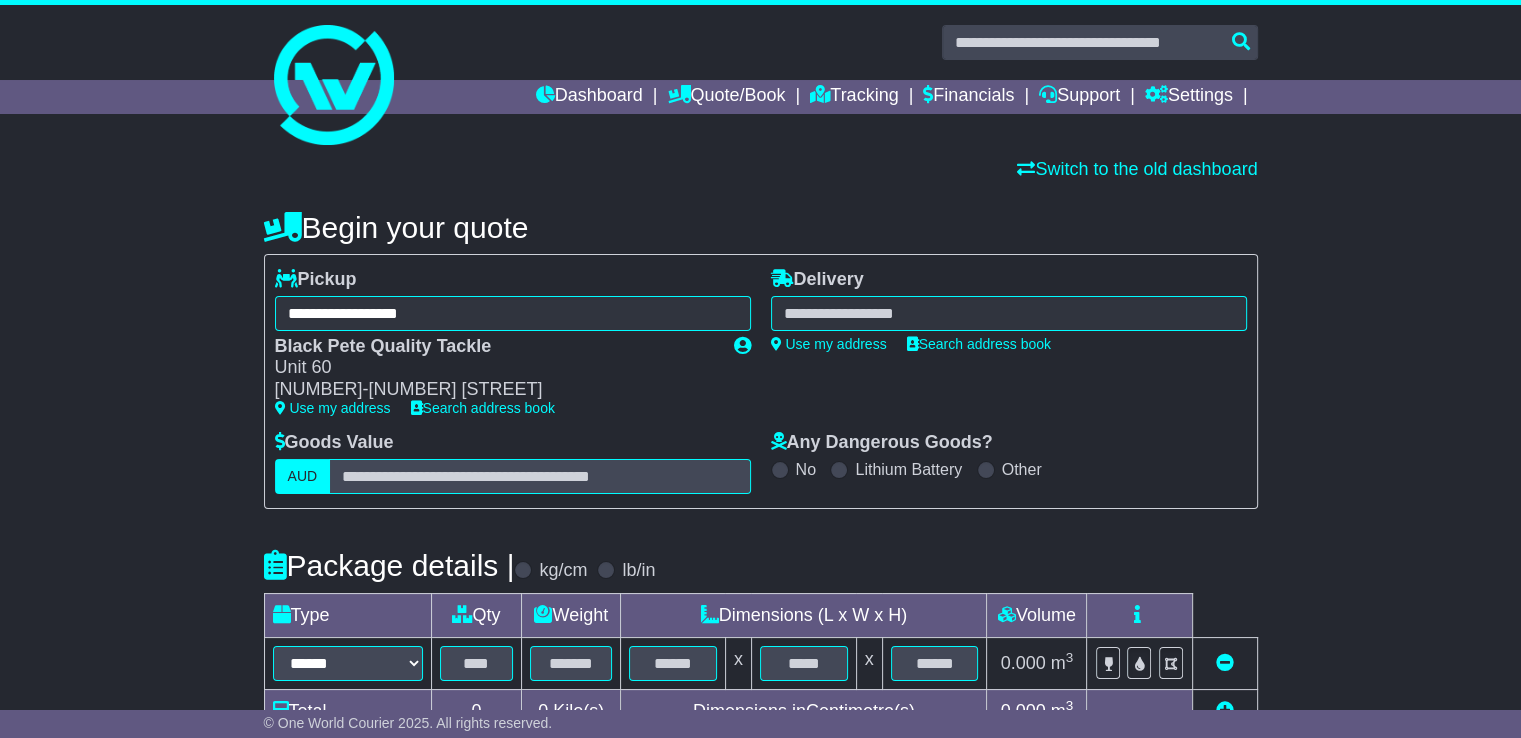 click at bounding box center [1009, 313] 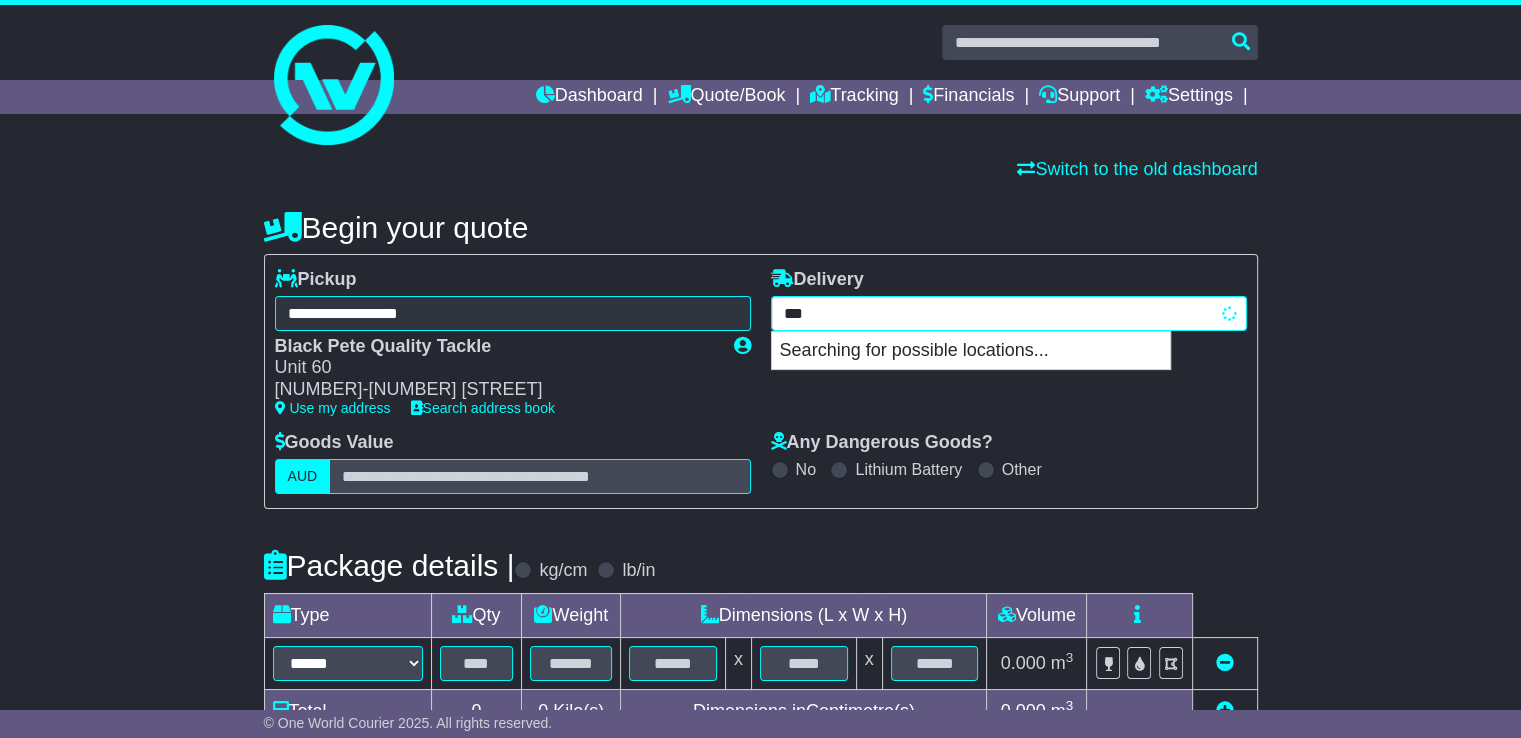 type on "****" 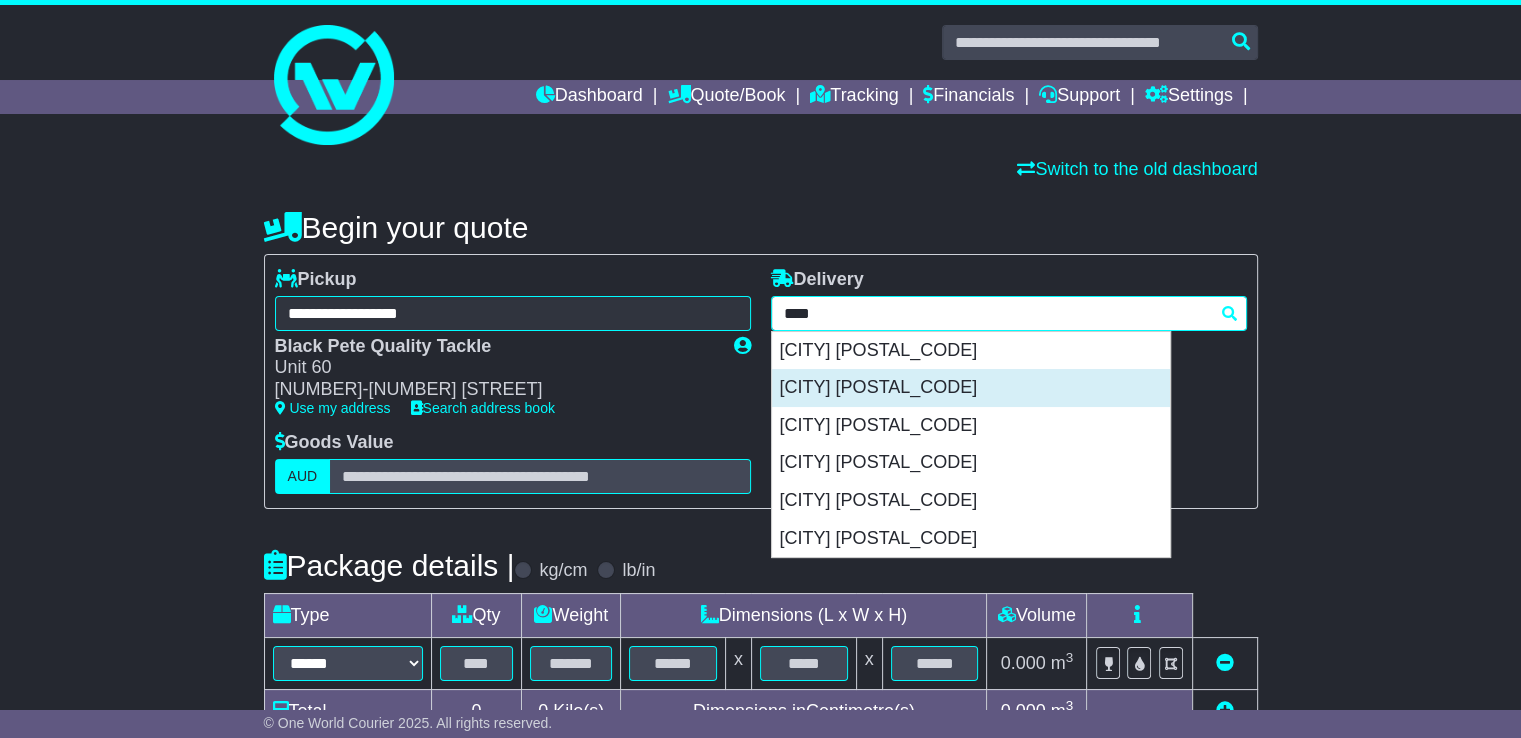 click on "COOMBABAH 4216" at bounding box center (971, 388) 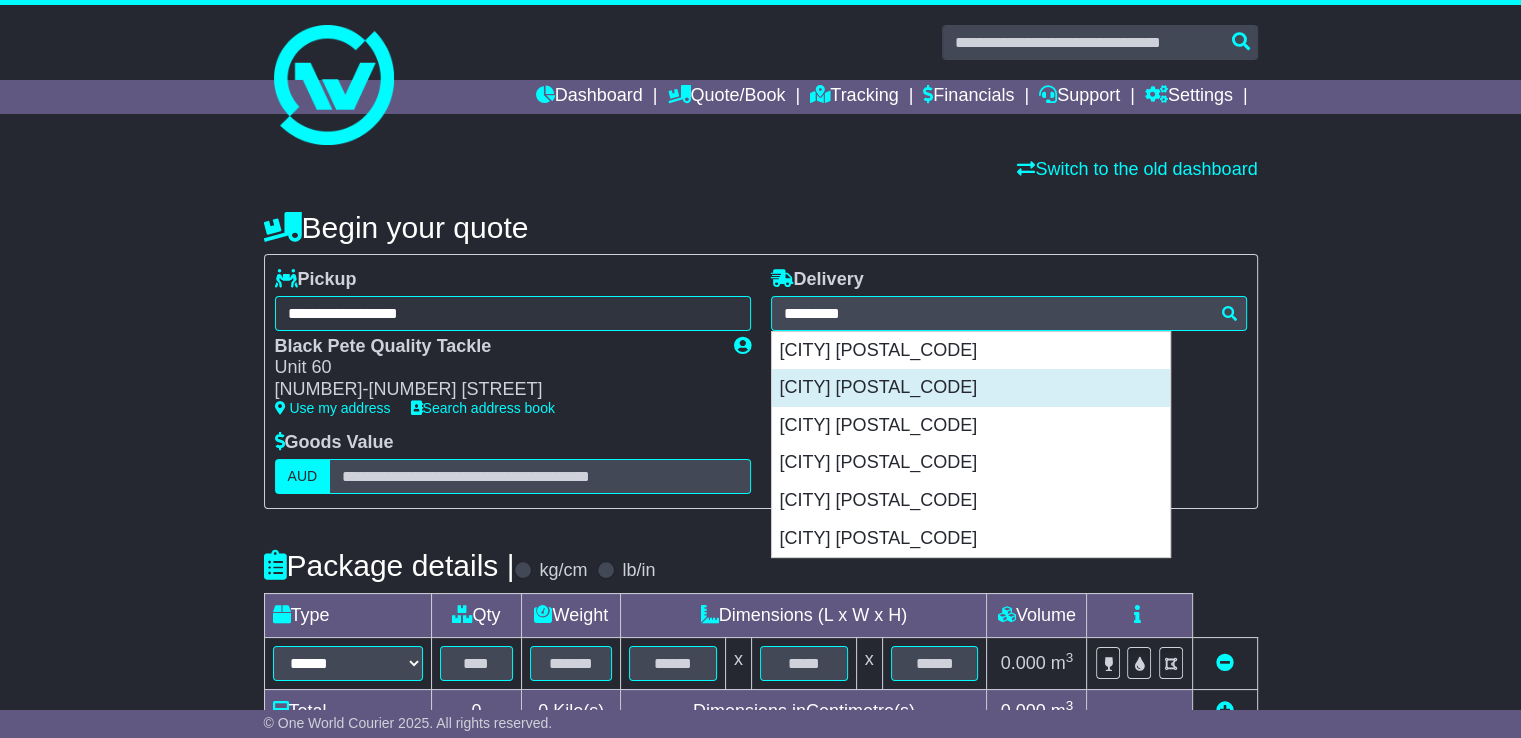 type on "**********" 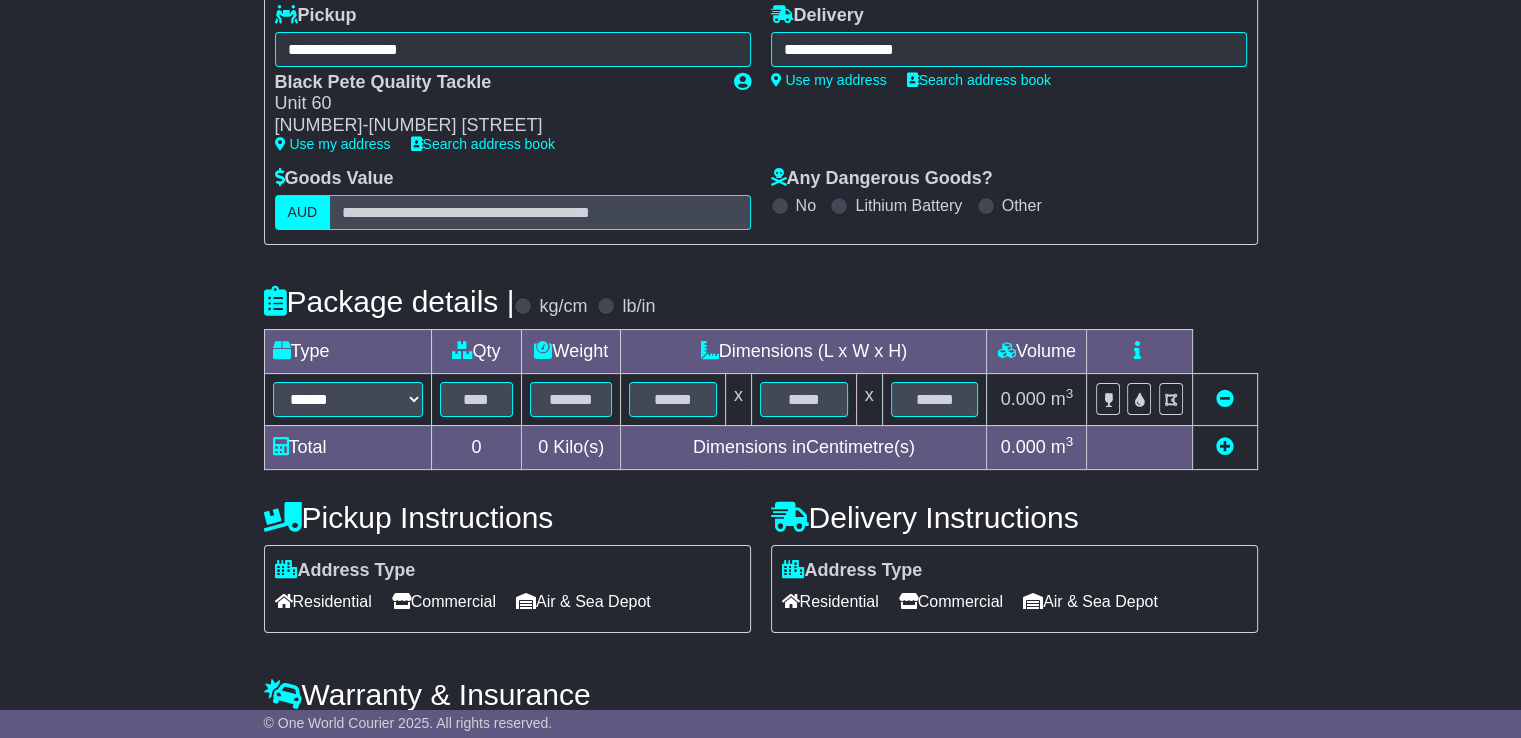 scroll, scrollTop: 300, scrollLeft: 0, axis: vertical 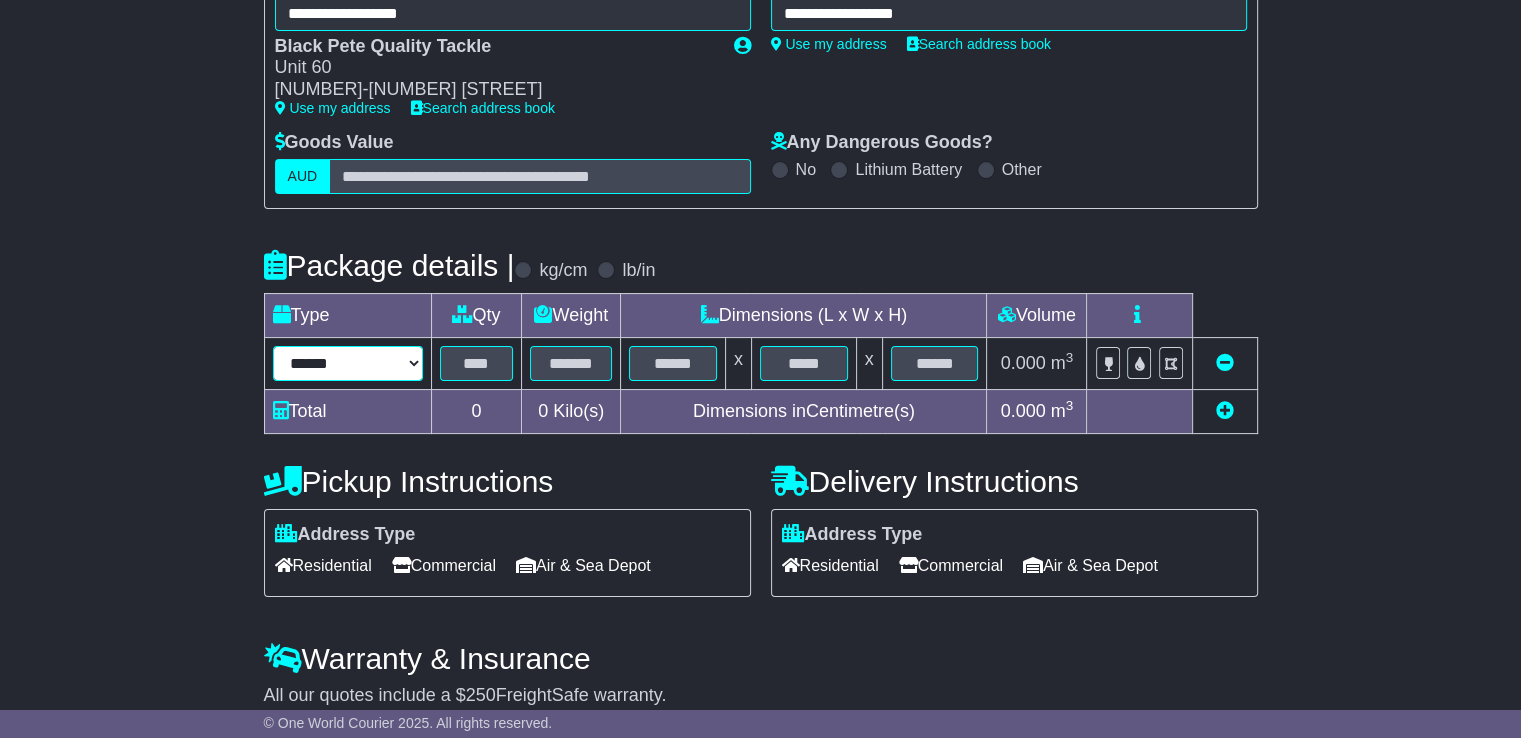 click on "****** ****** *** ******** ***** **** **** ****** *** *******" at bounding box center (348, 363) 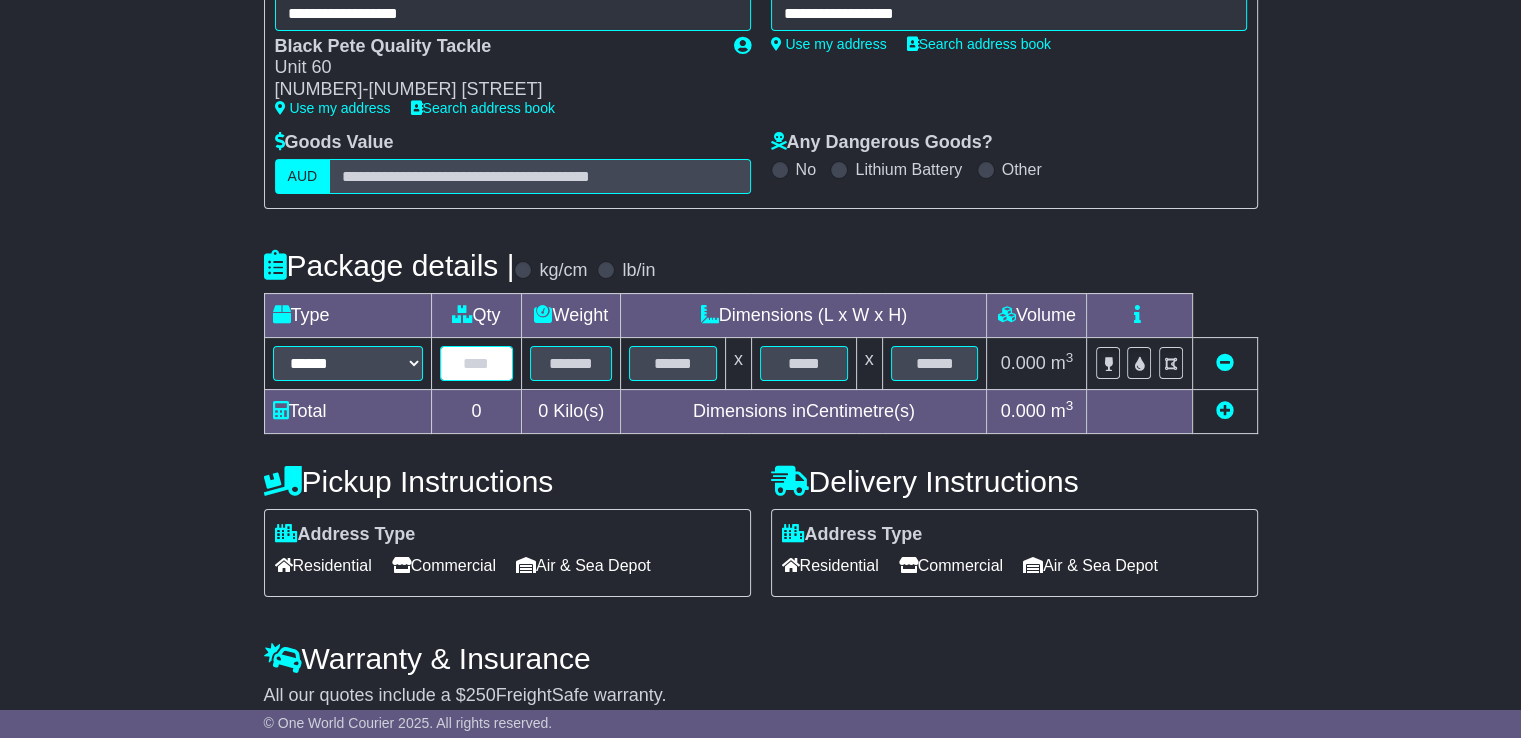 click at bounding box center [477, 363] 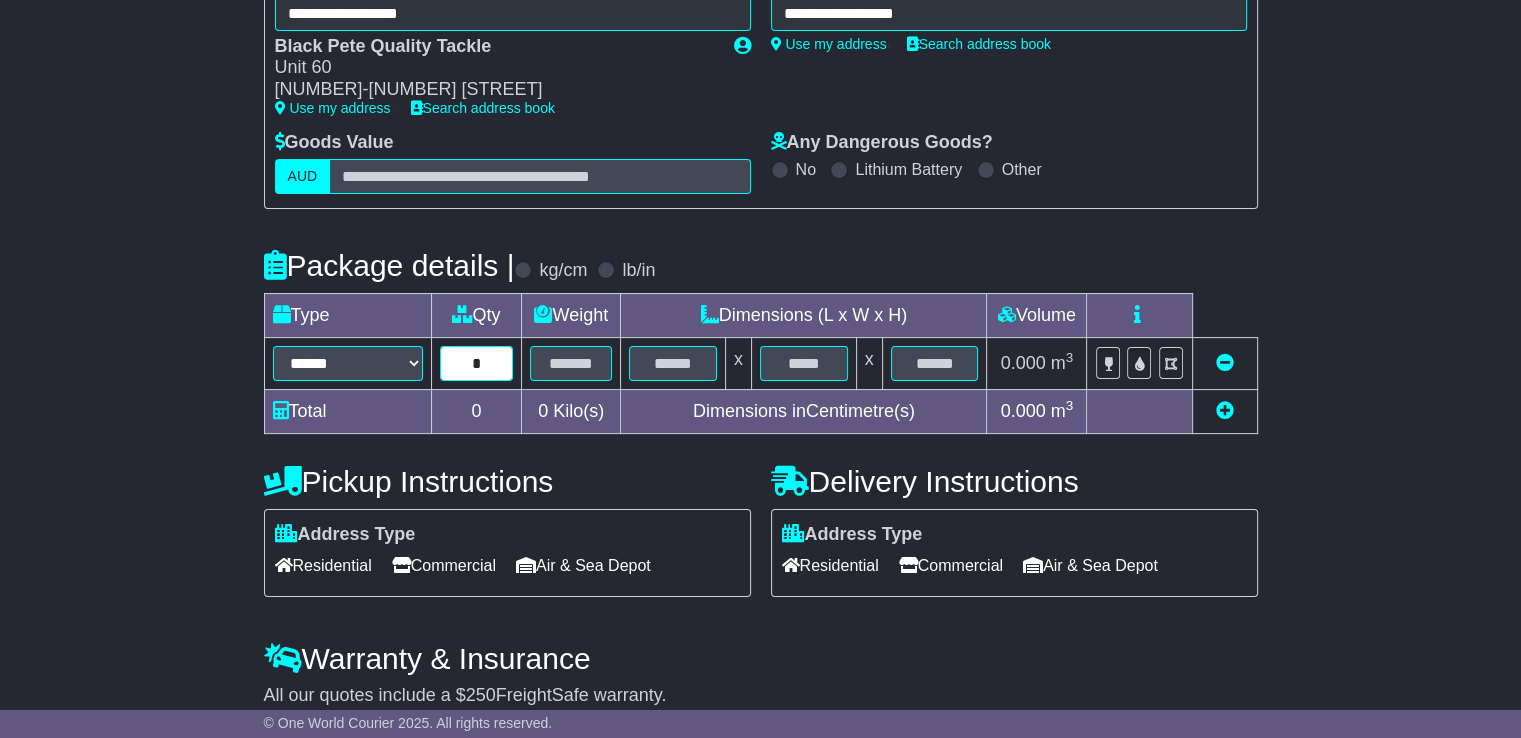 type on "*" 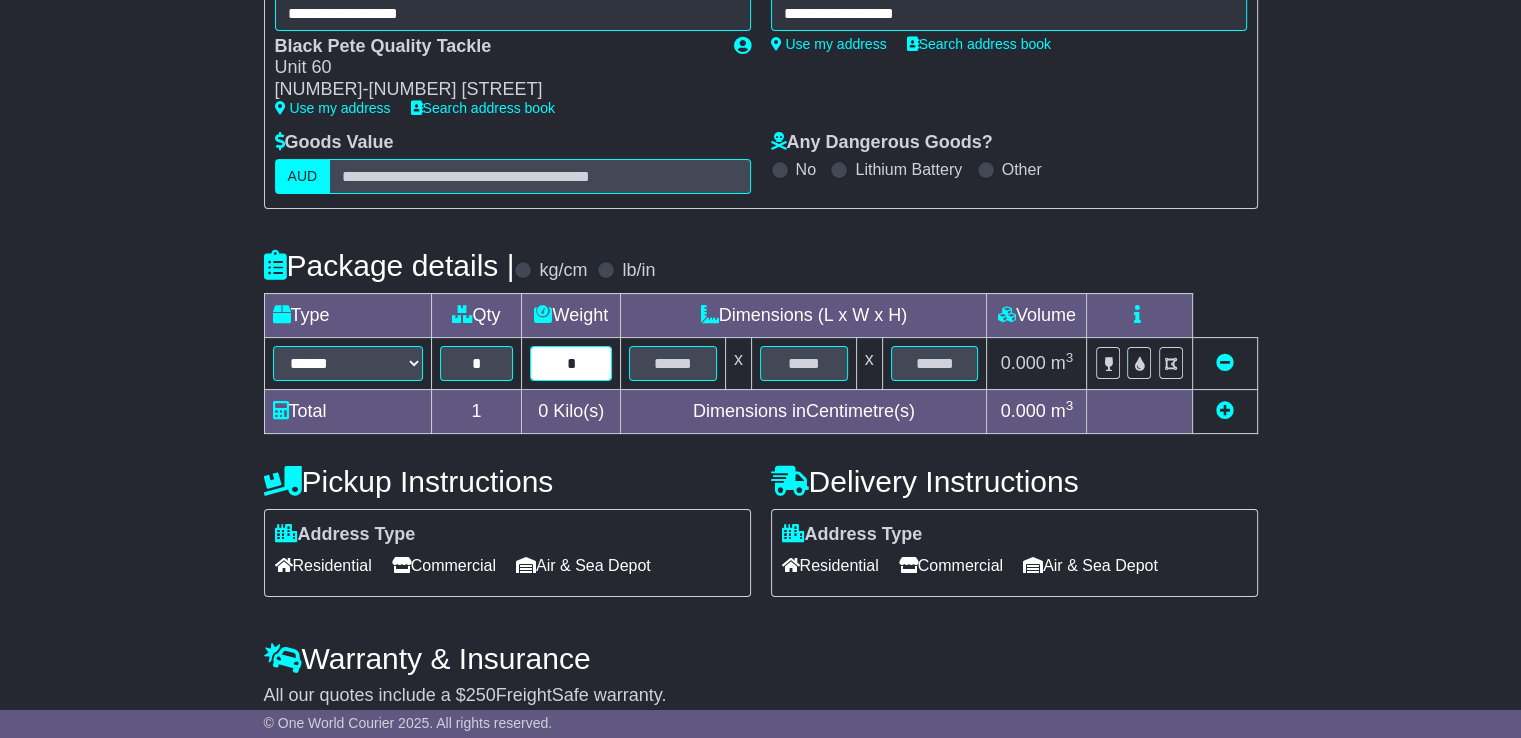 type on "*" 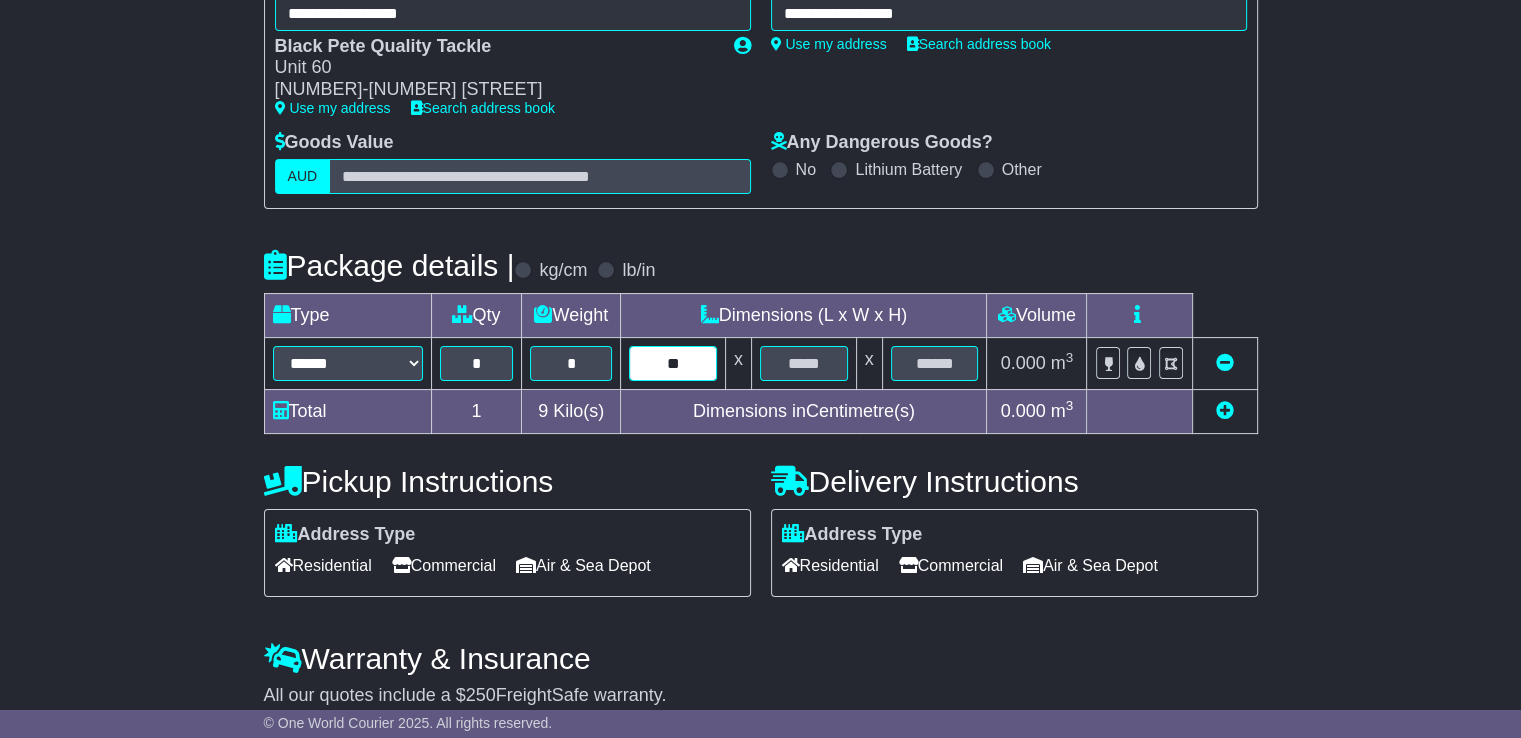 type on "**" 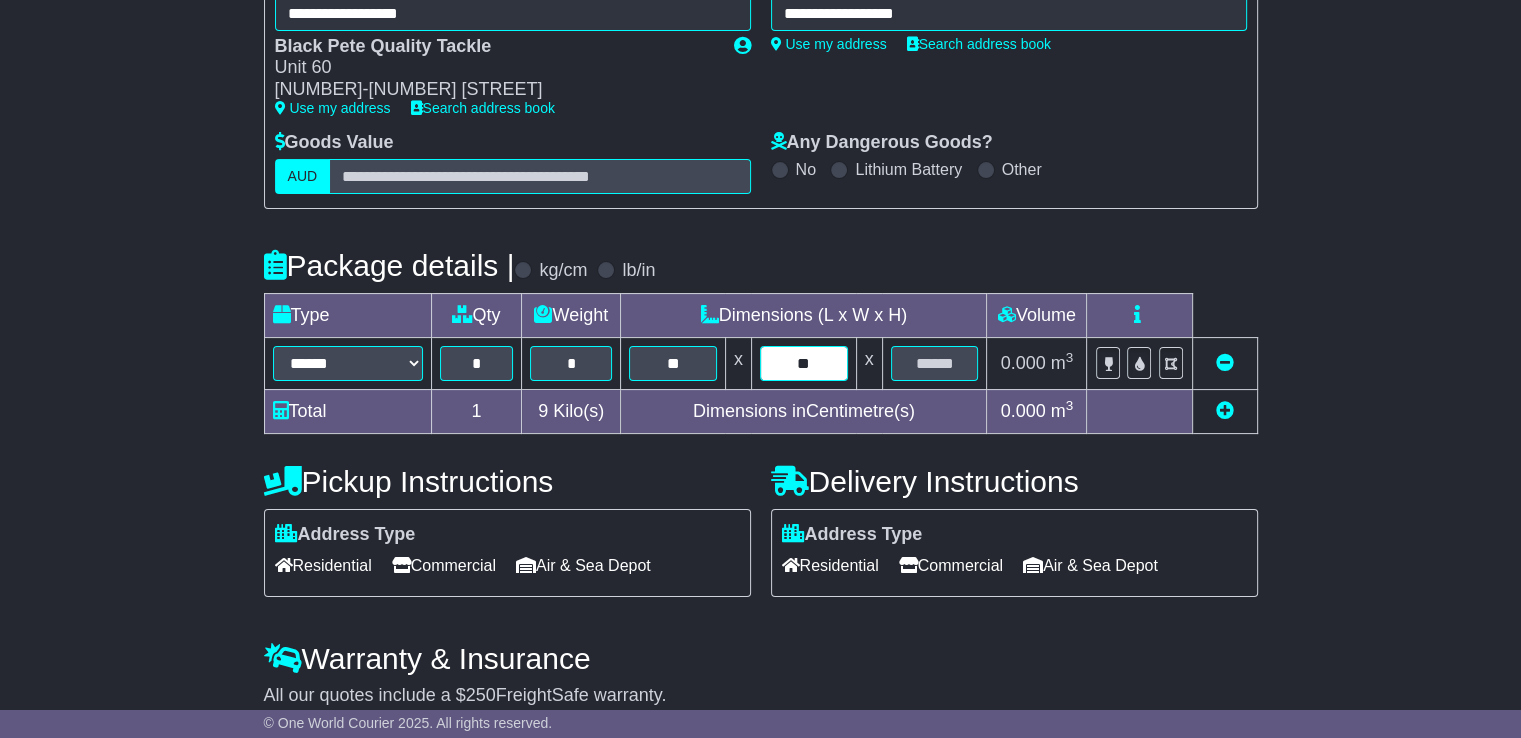 type on "**" 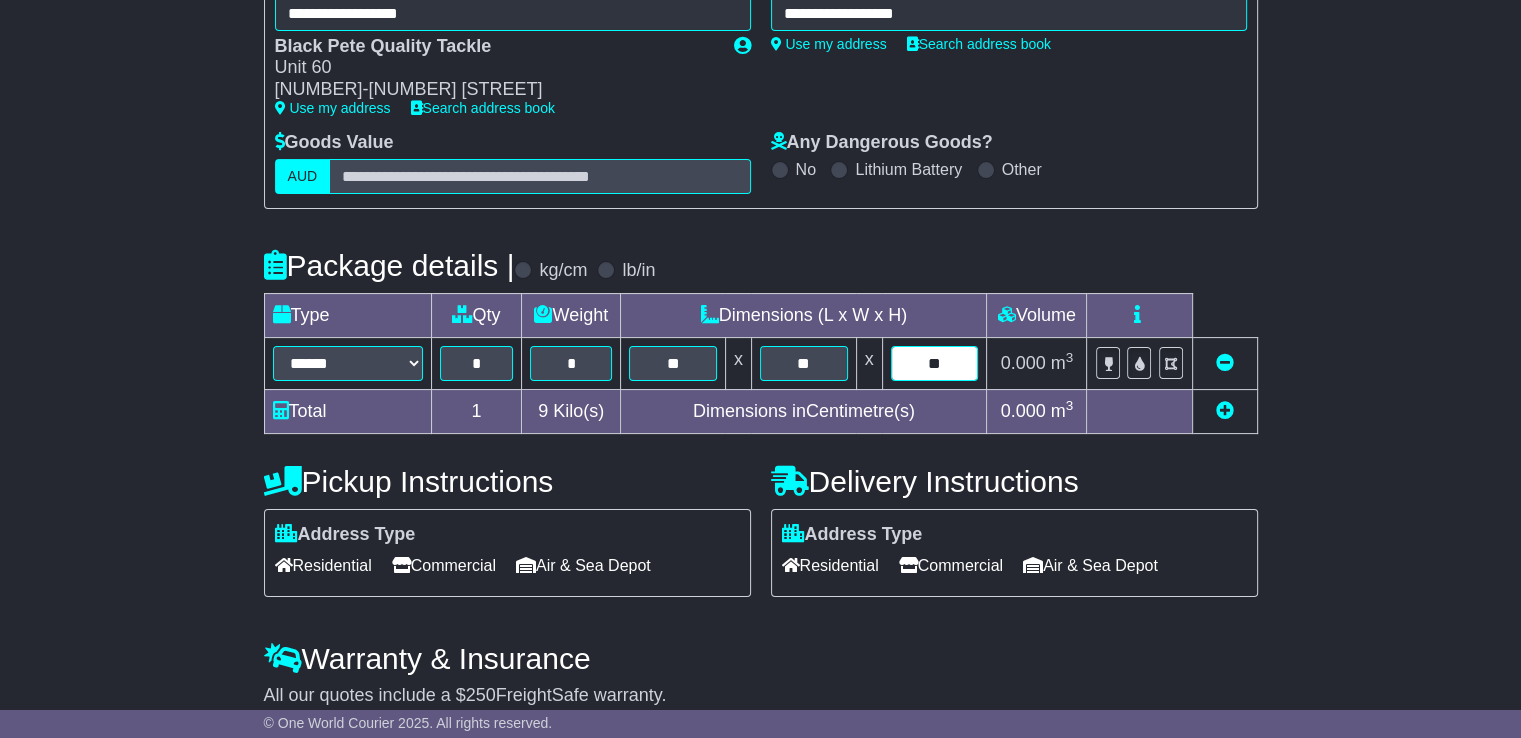 type on "**" 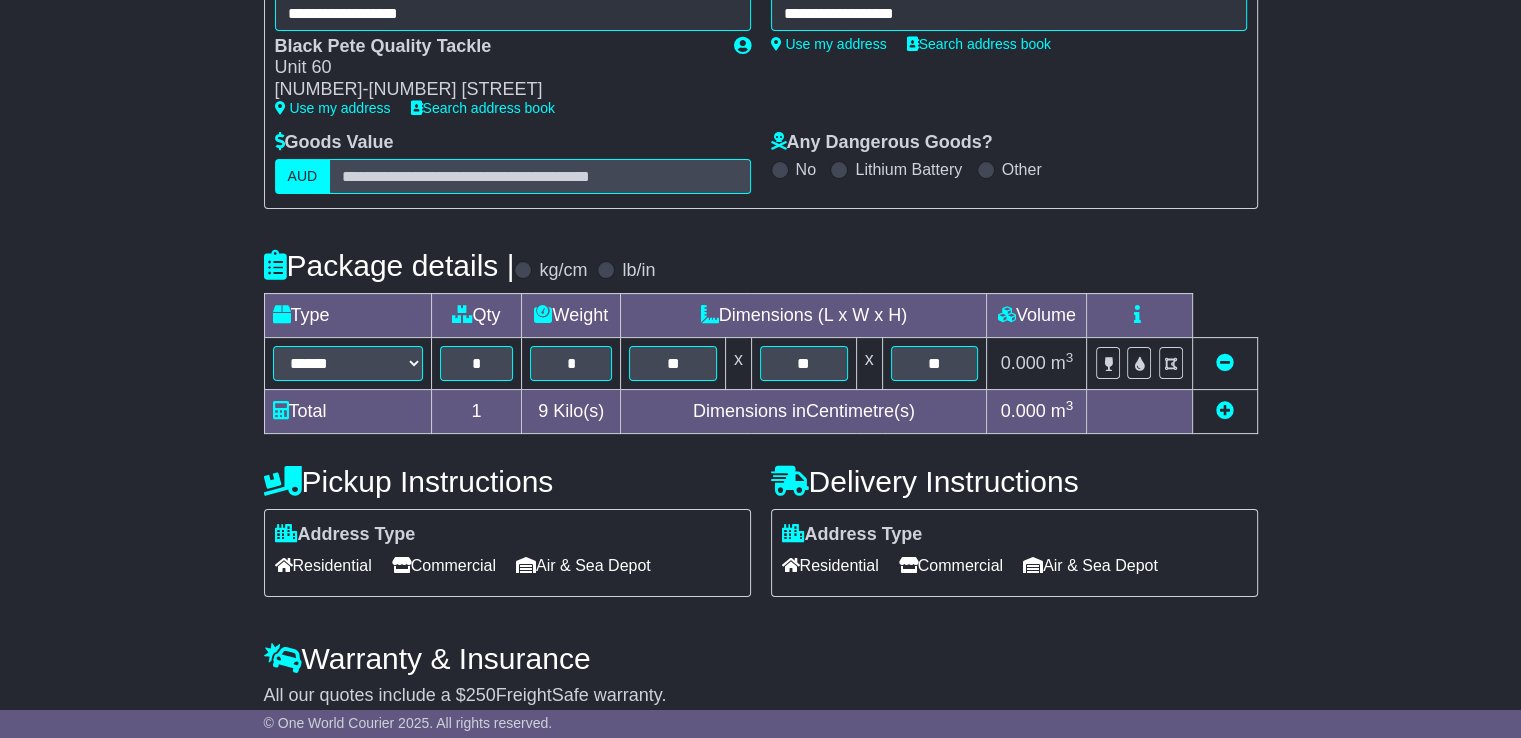 click on "Commercial" at bounding box center [951, 565] 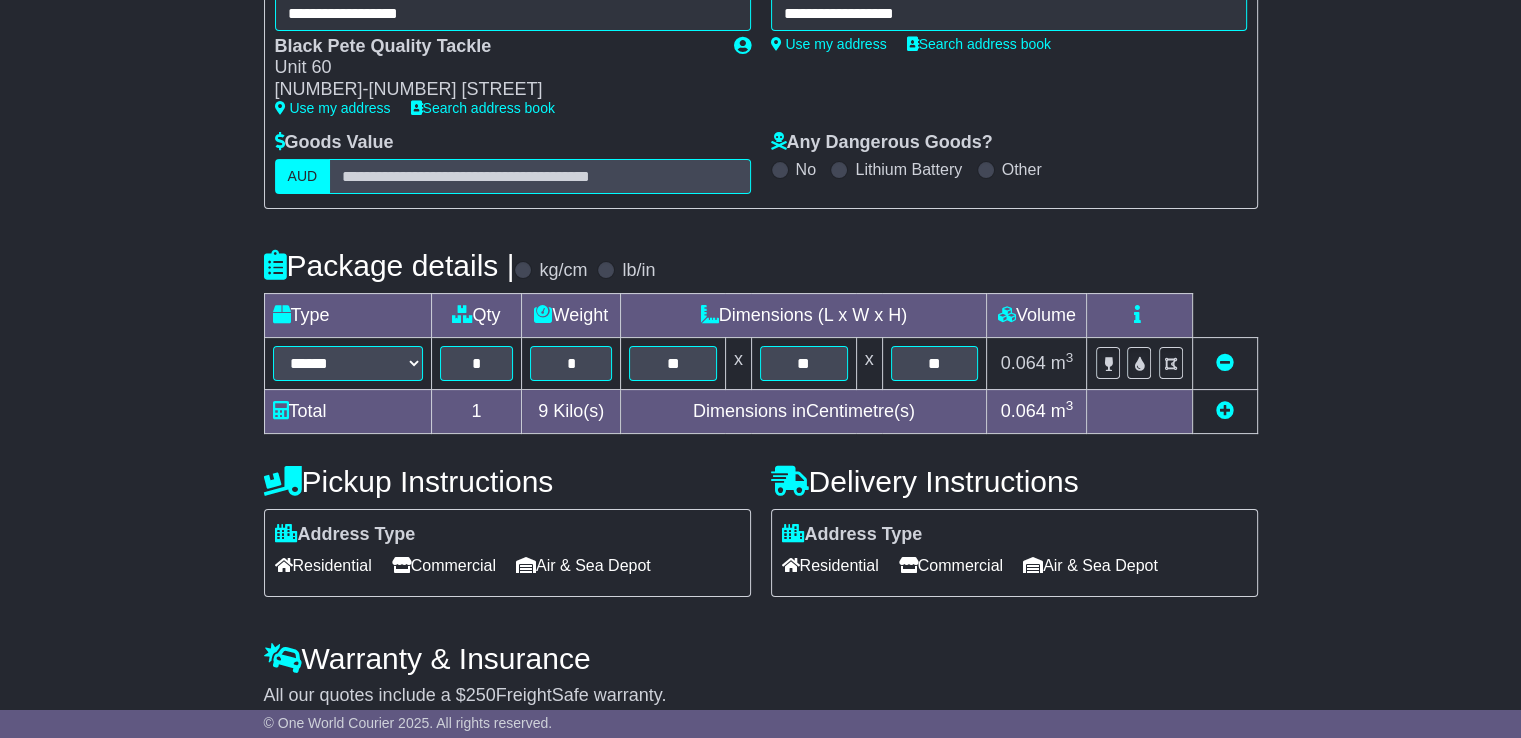 click on "Commercial" at bounding box center [951, 565] 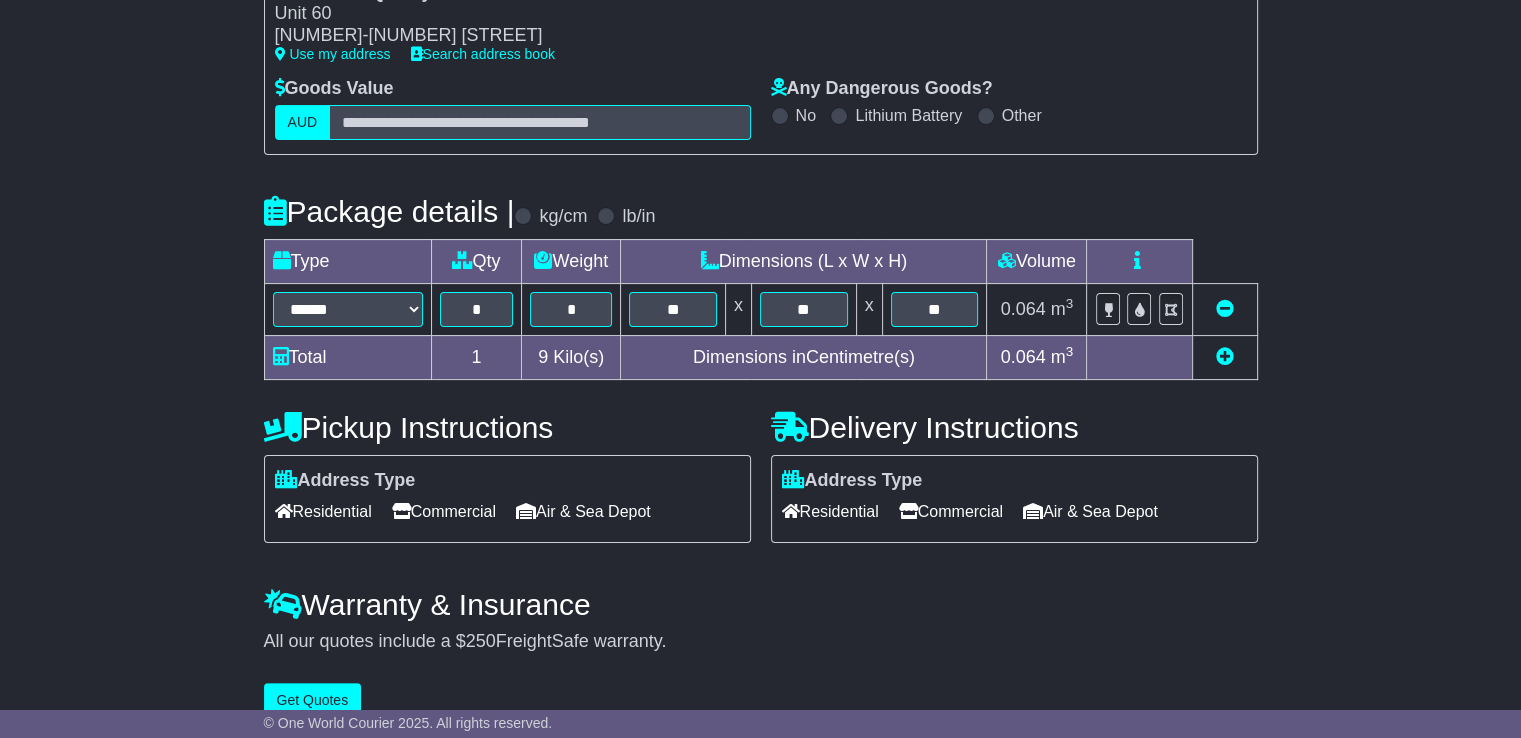 scroll, scrollTop: 384, scrollLeft: 0, axis: vertical 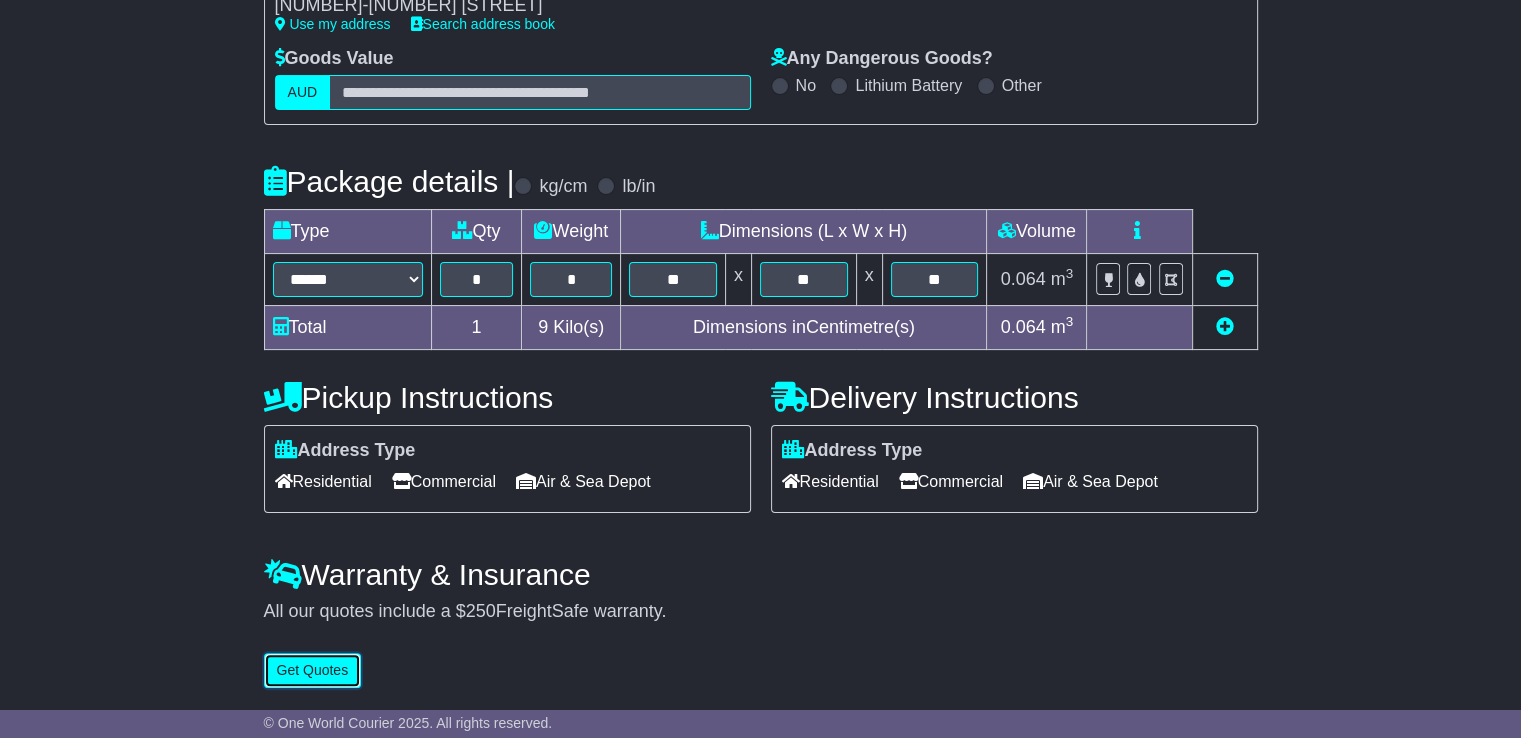 click on "Get Quotes" at bounding box center (313, 670) 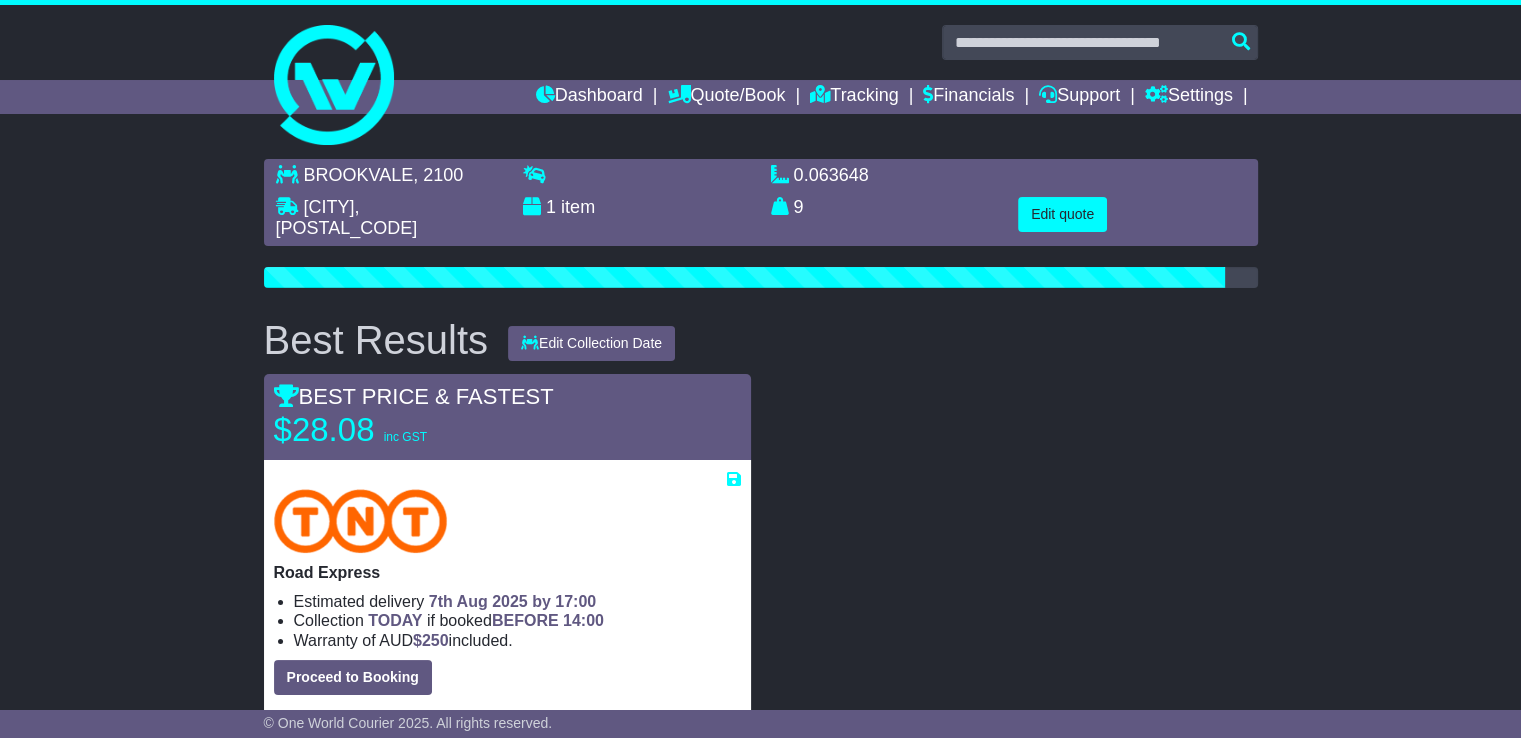 scroll, scrollTop: 100, scrollLeft: 0, axis: vertical 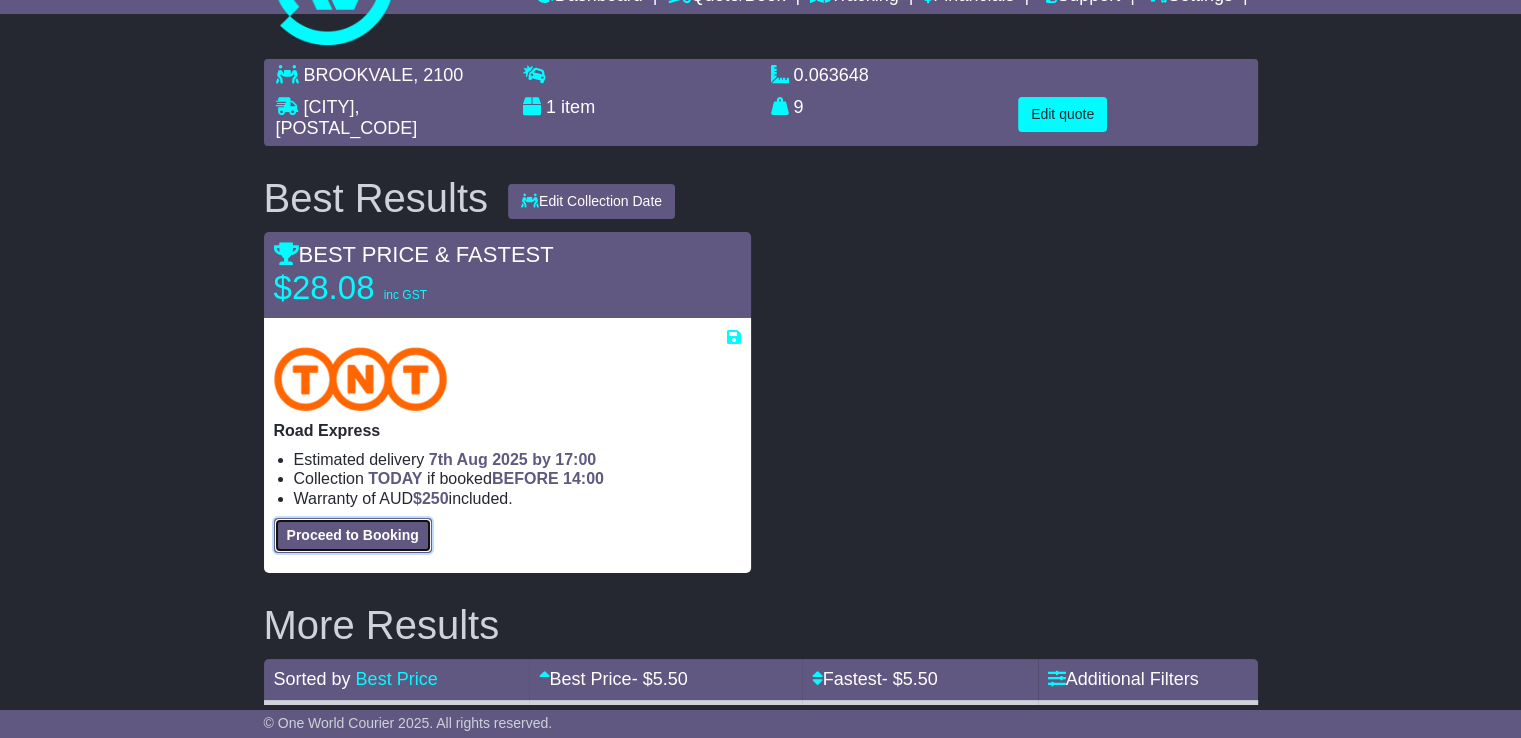 click on "Proceed to Booking" at bounding box center [353, 535] 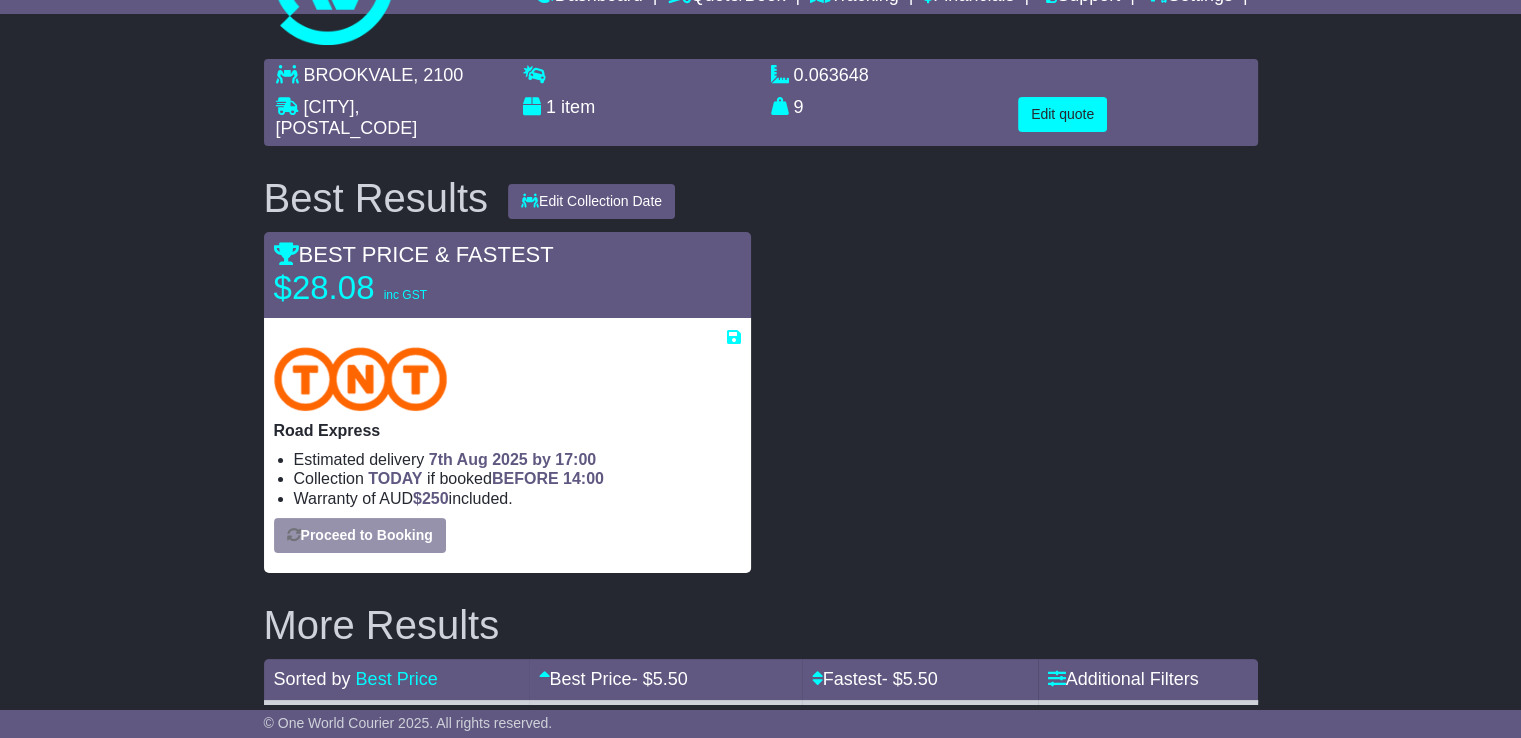 select on "****" 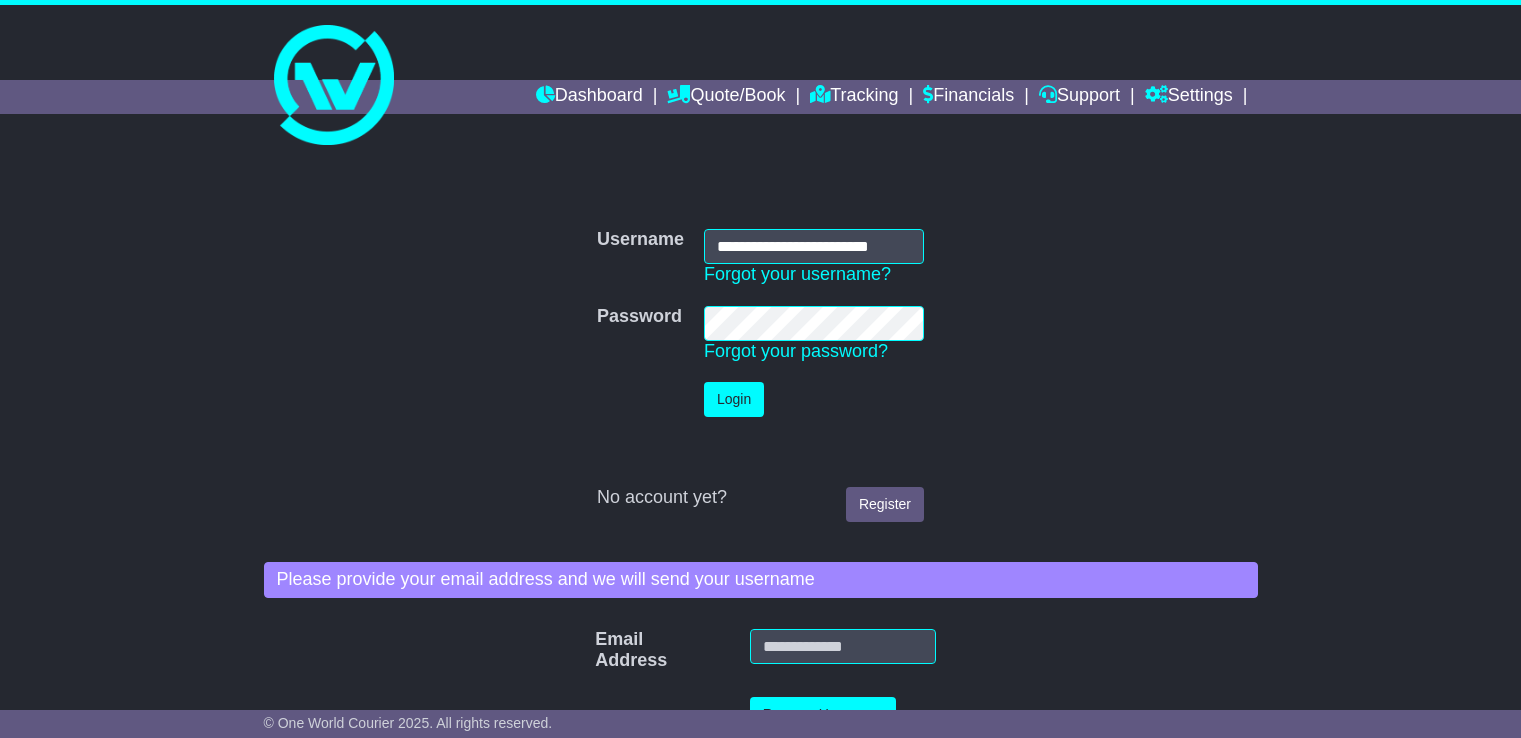 scroll, scrollTop: 0, scrollLeft: 0, axis: both 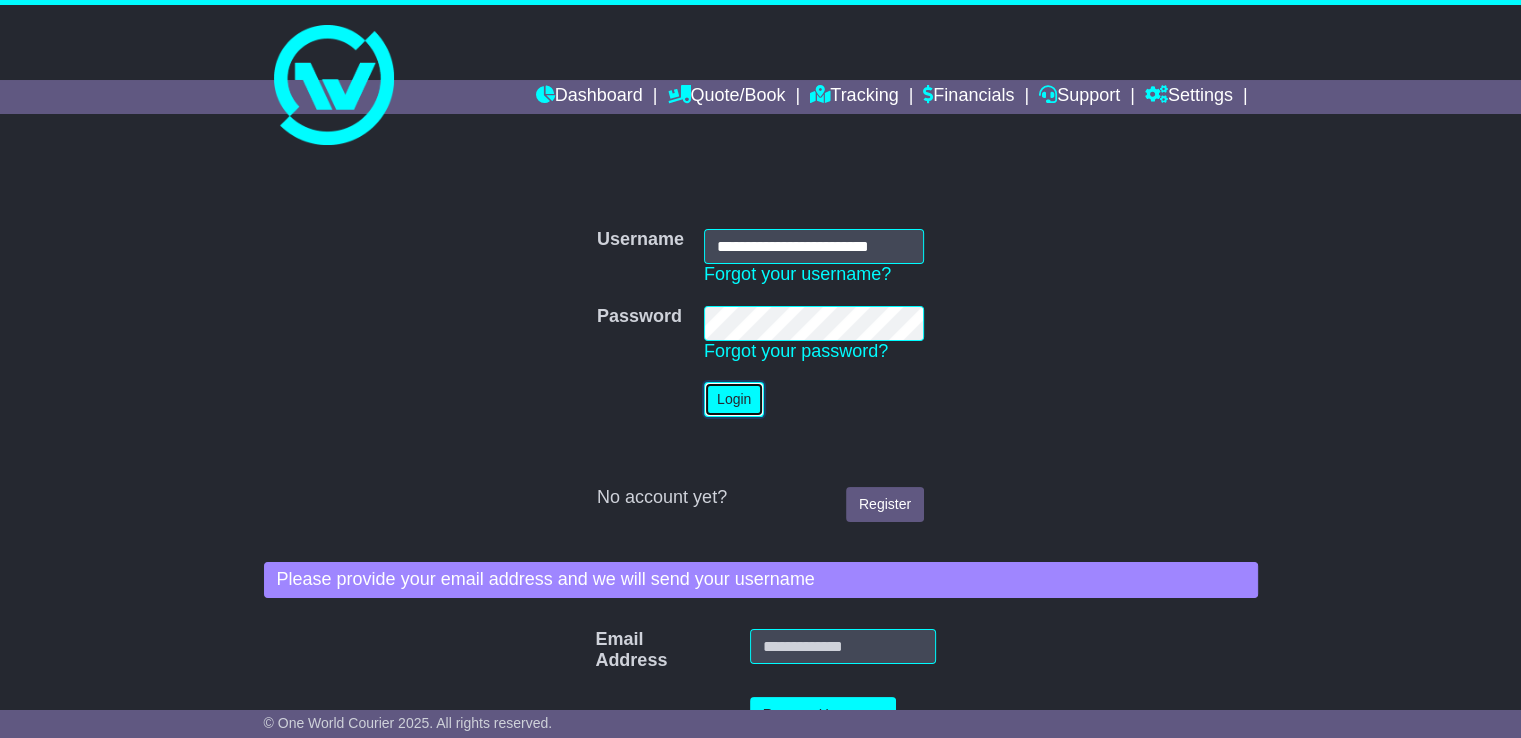 click on "Login" at bounding box center (734, 399) 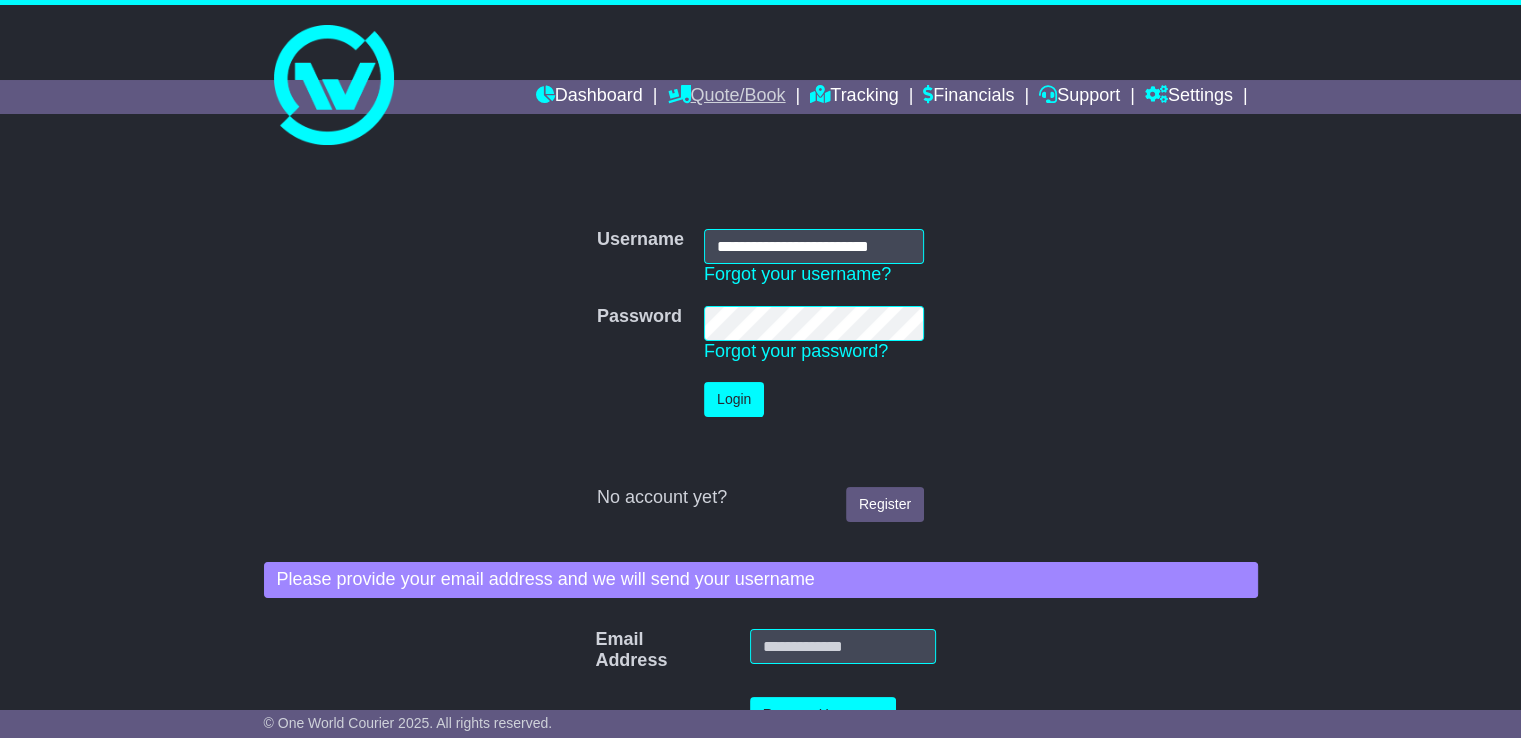 click on "Quote/Book" at bounding box center (726, 97) 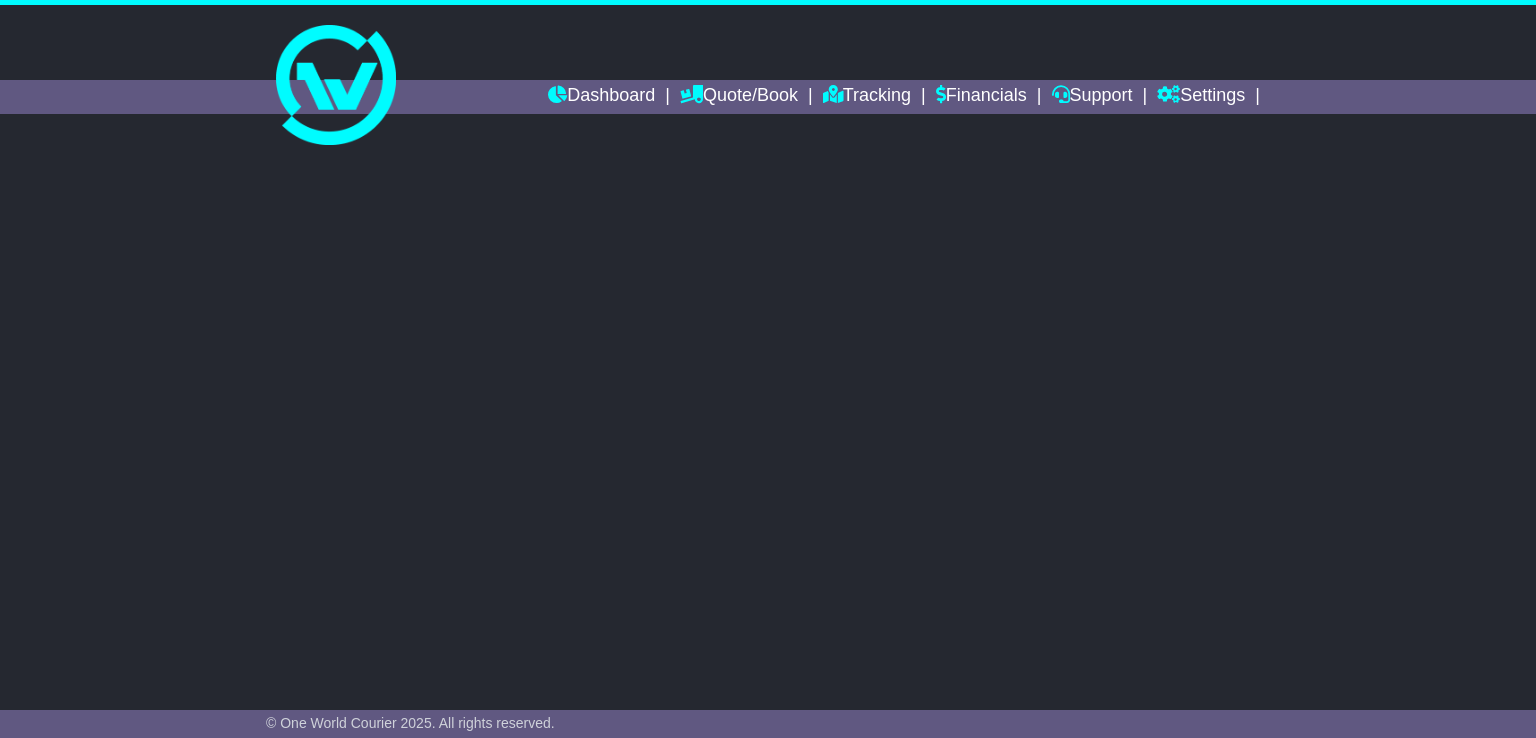 scroll, scrollTop: 0, scrollLeft: 0, axis: both 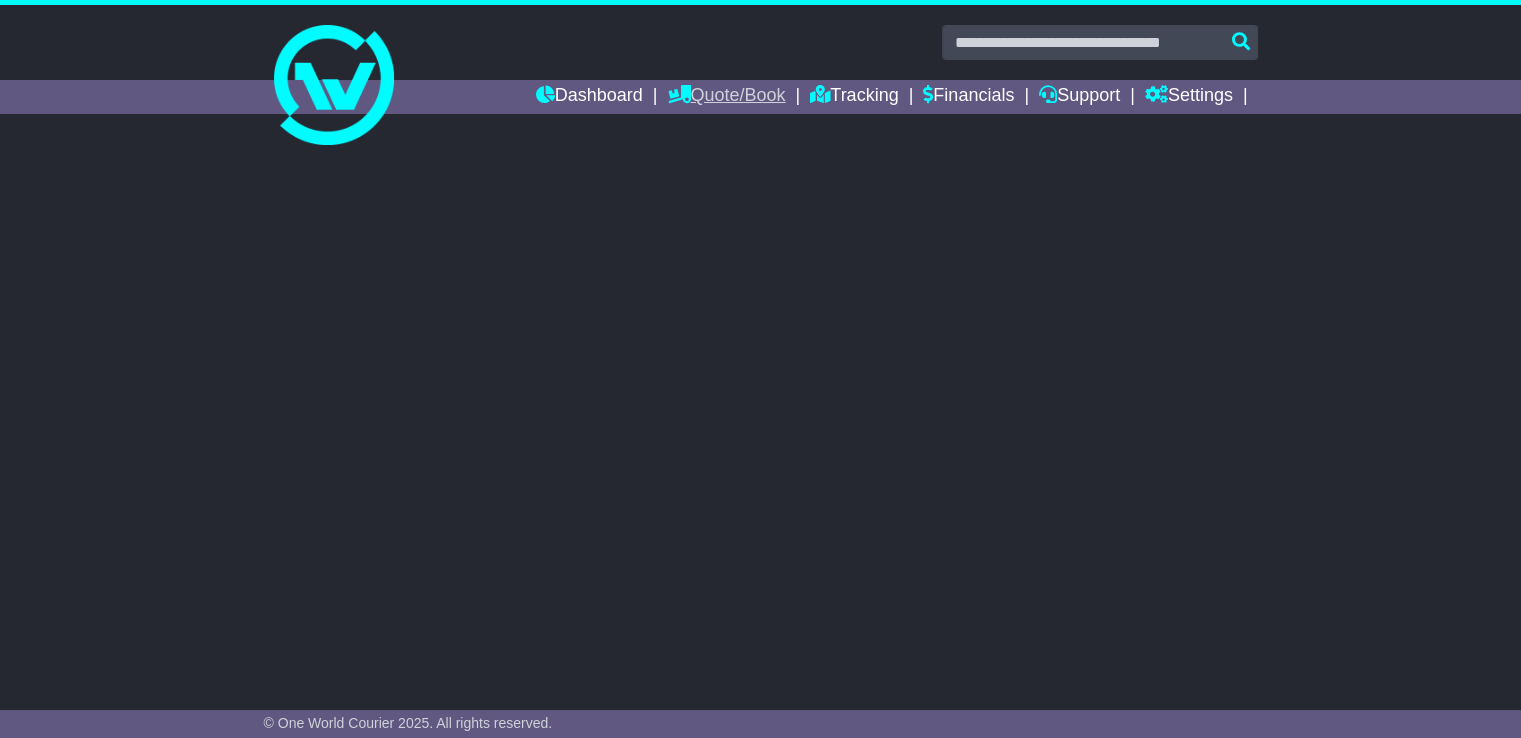 select 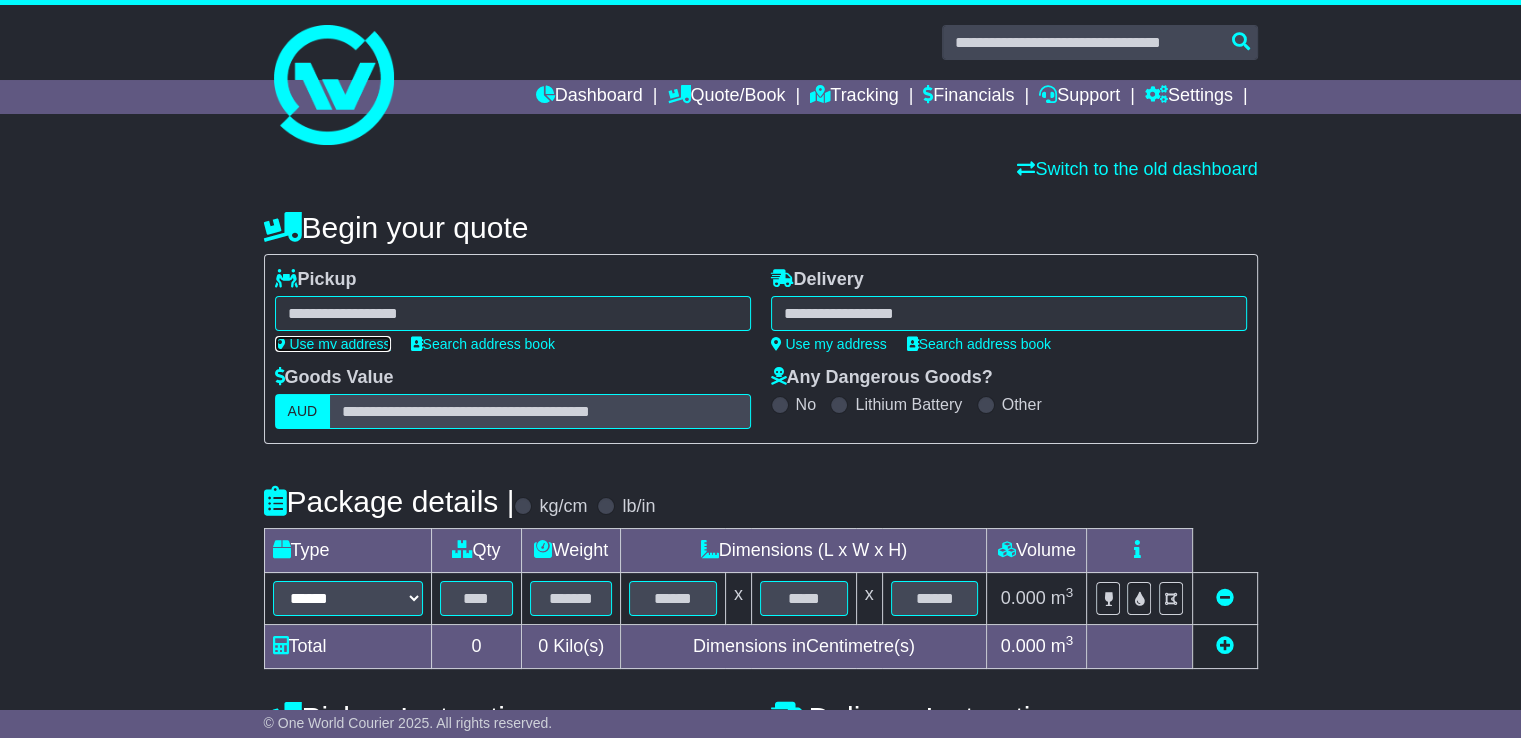 click on "Use my address" at bounding box center (333, 344) 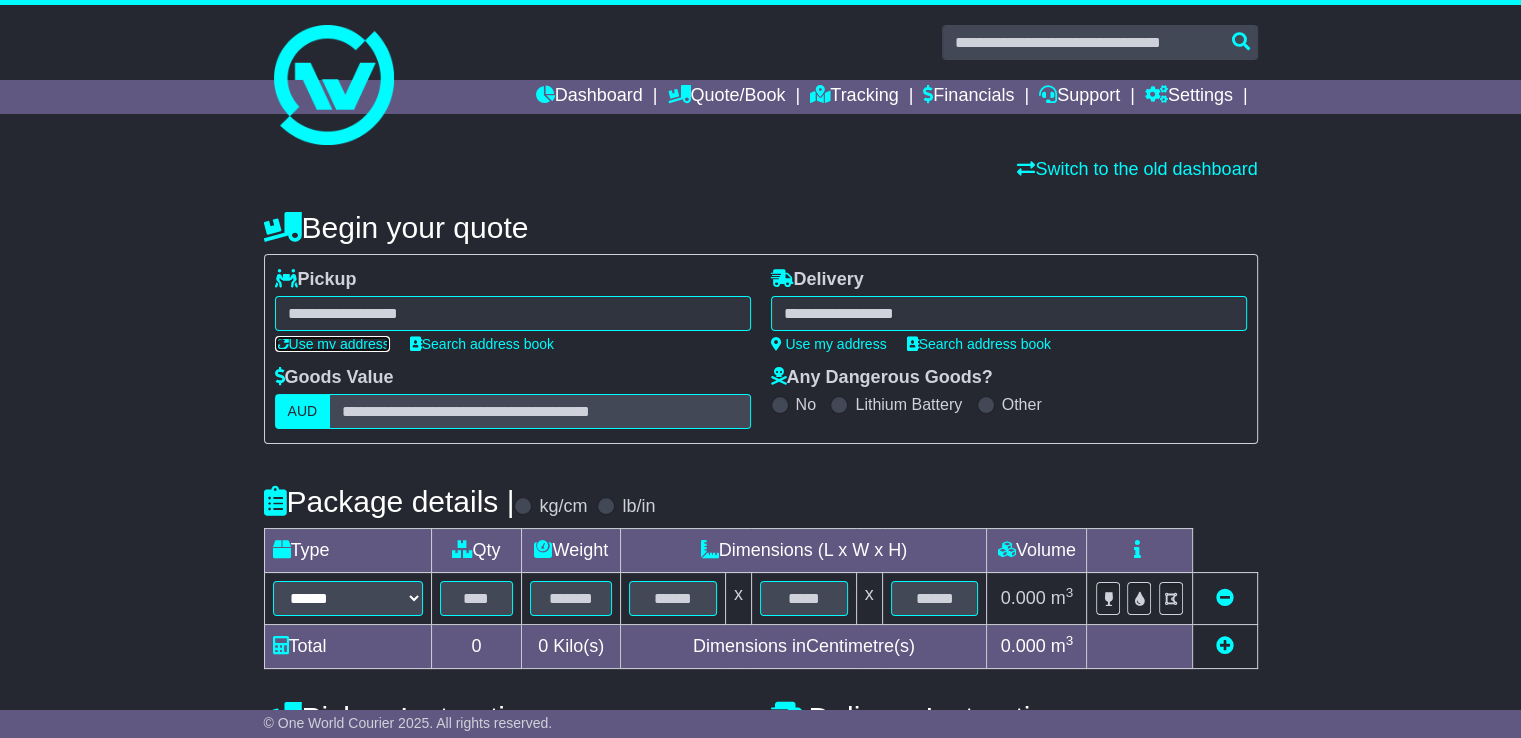 type on "**********" 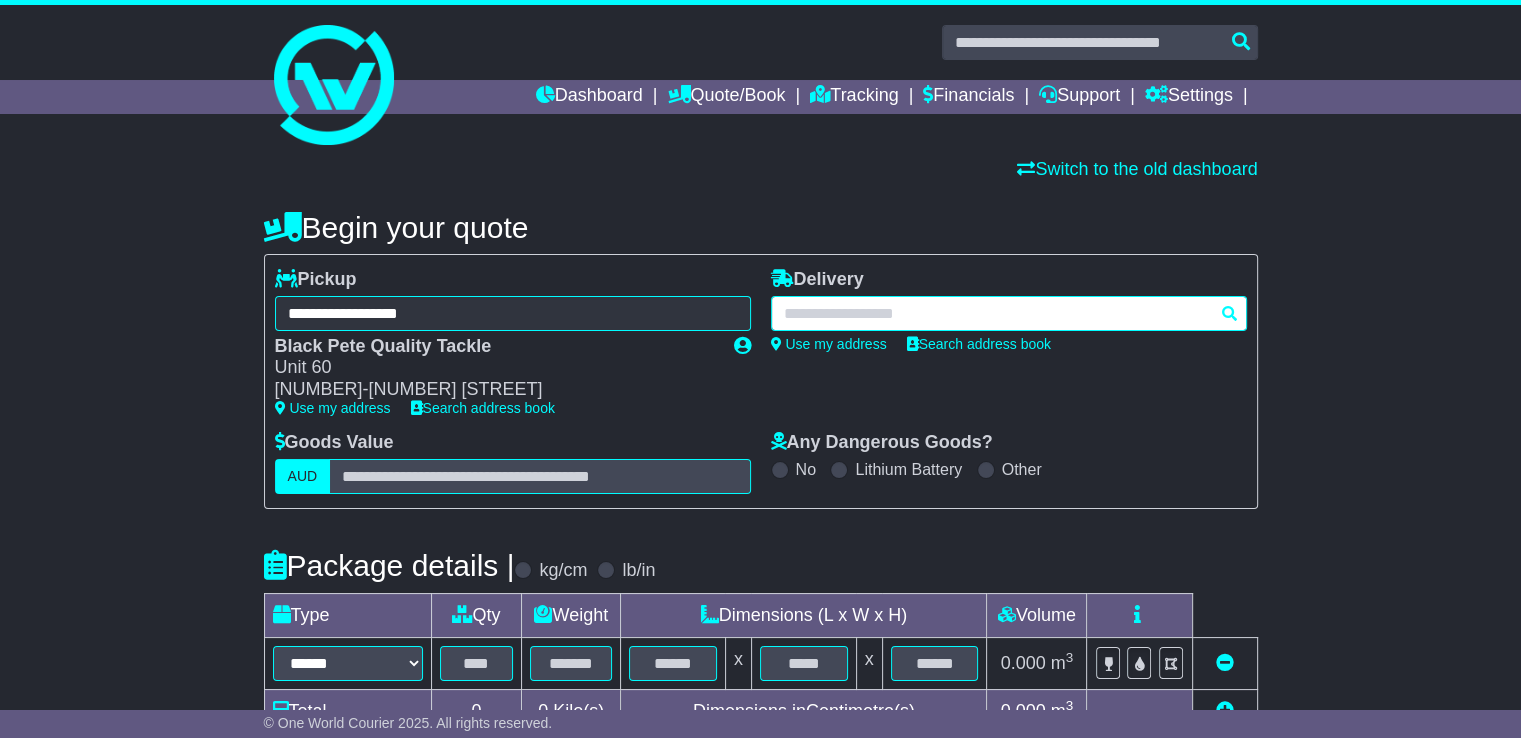 click at bounding box center [1009, 313] 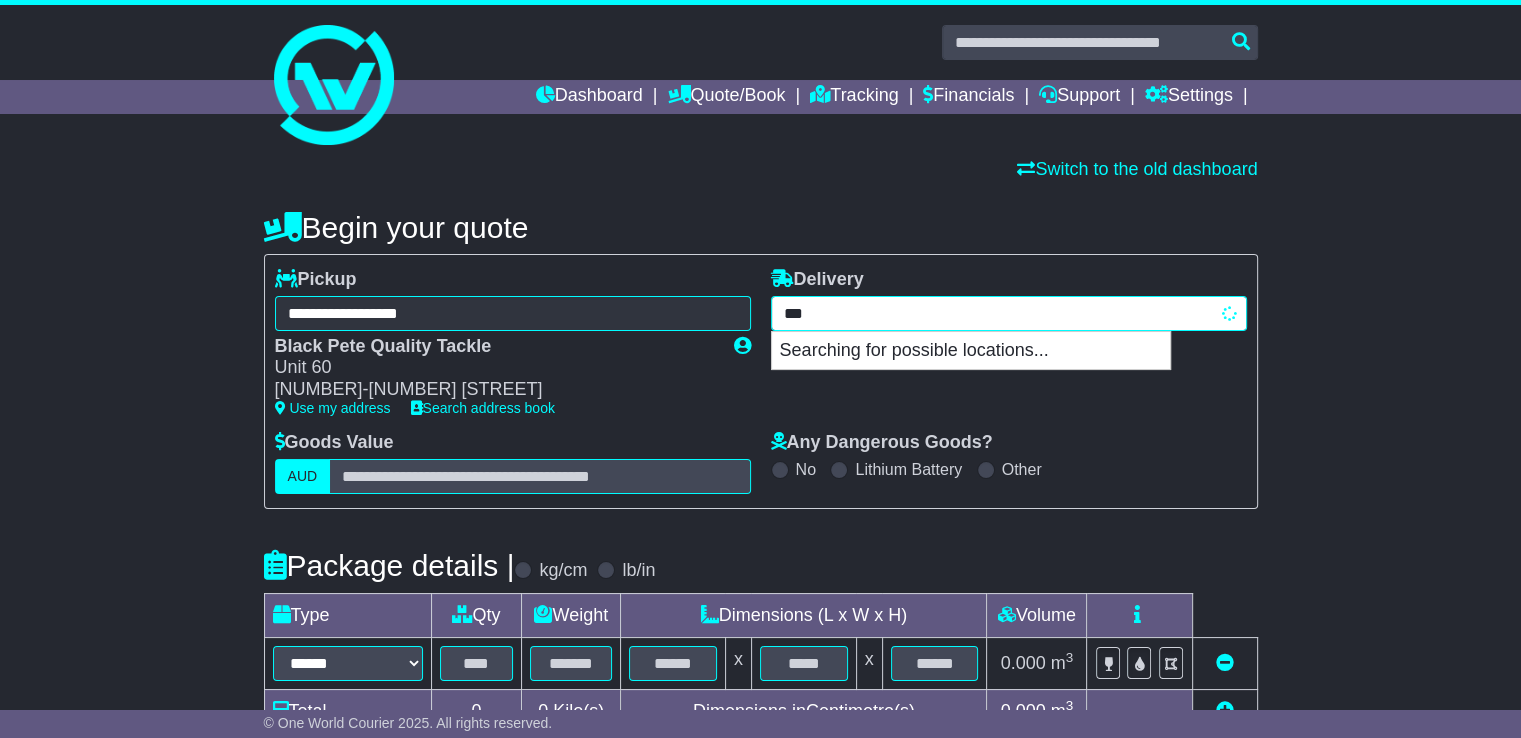 type on "****" 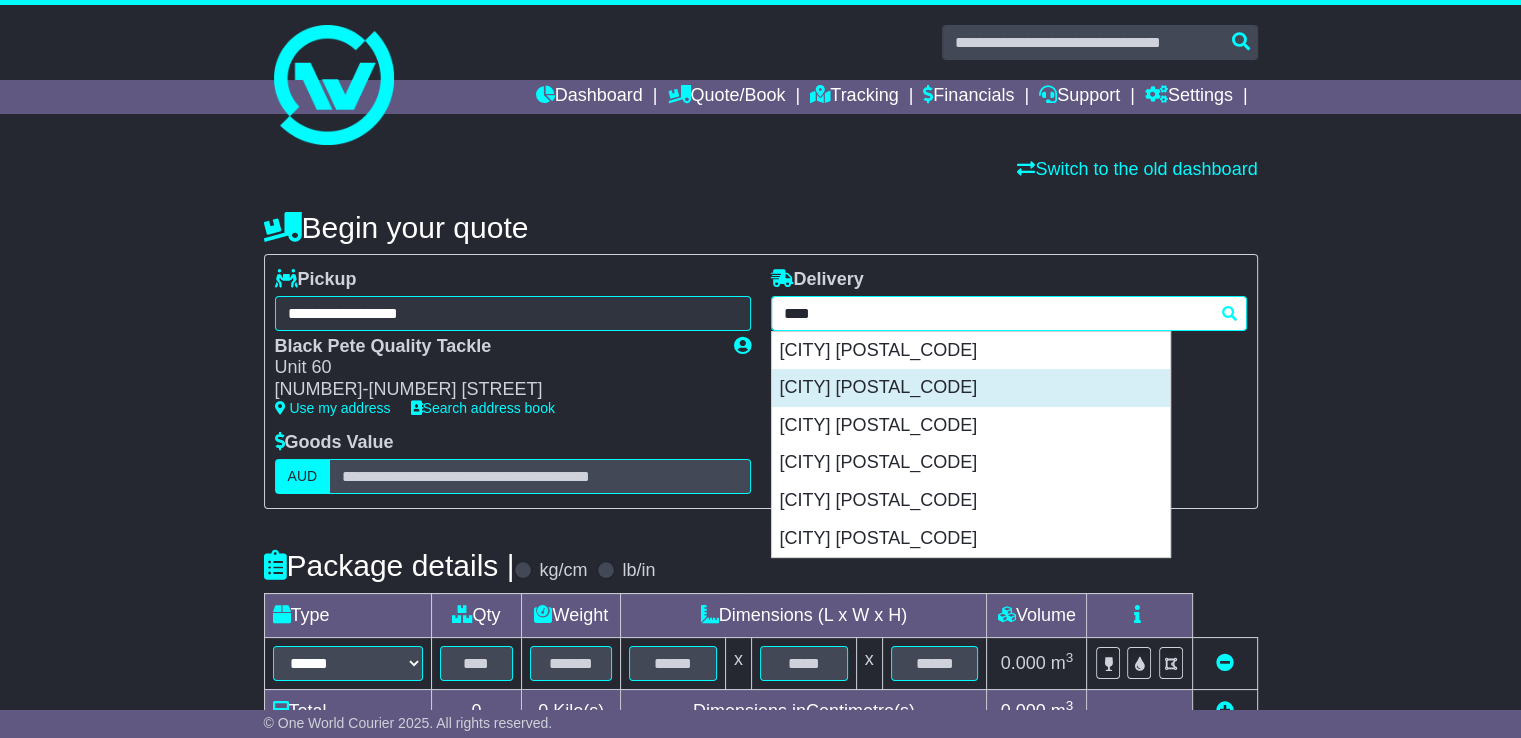 click on "COOMBABAH 4216" at bounding box center [971, 388] 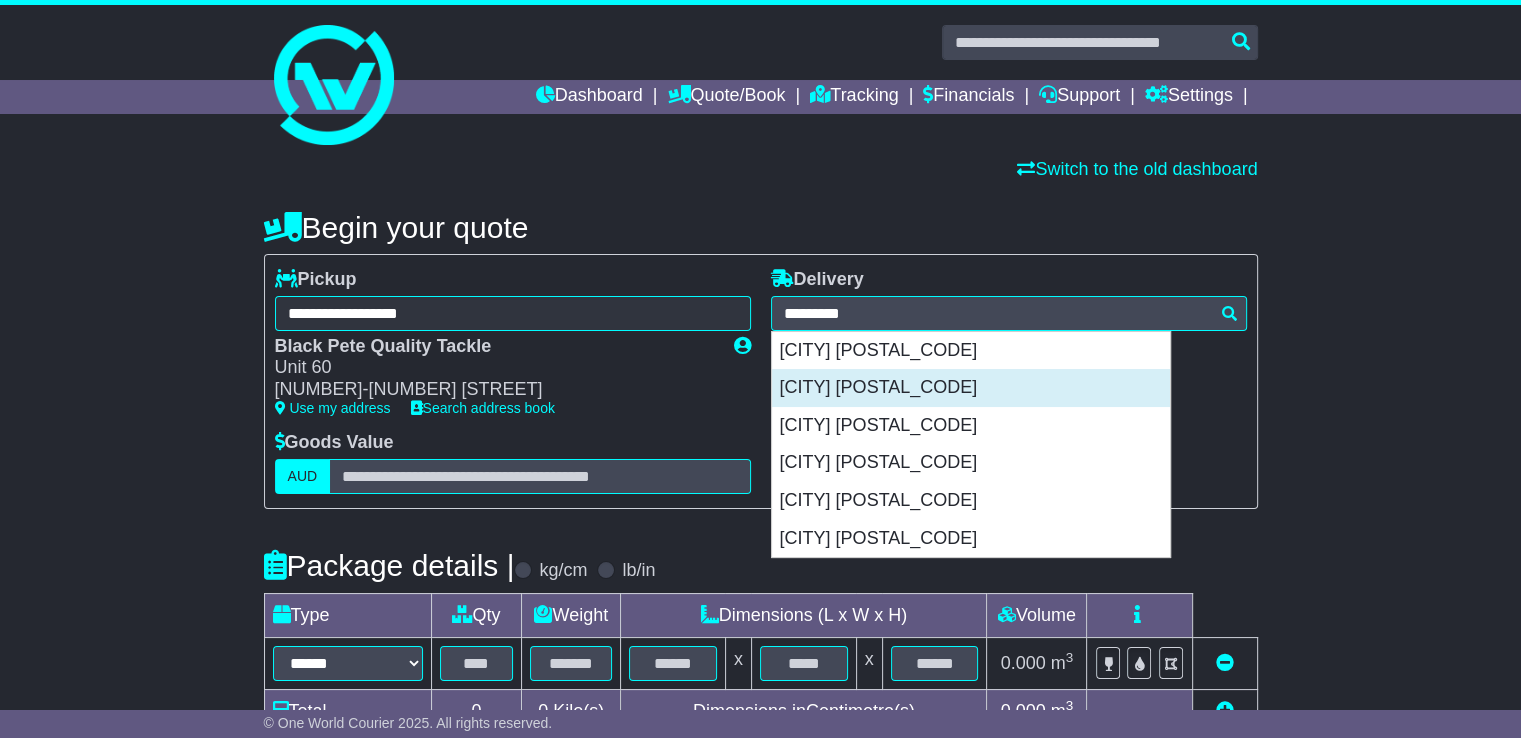 type on "**********" 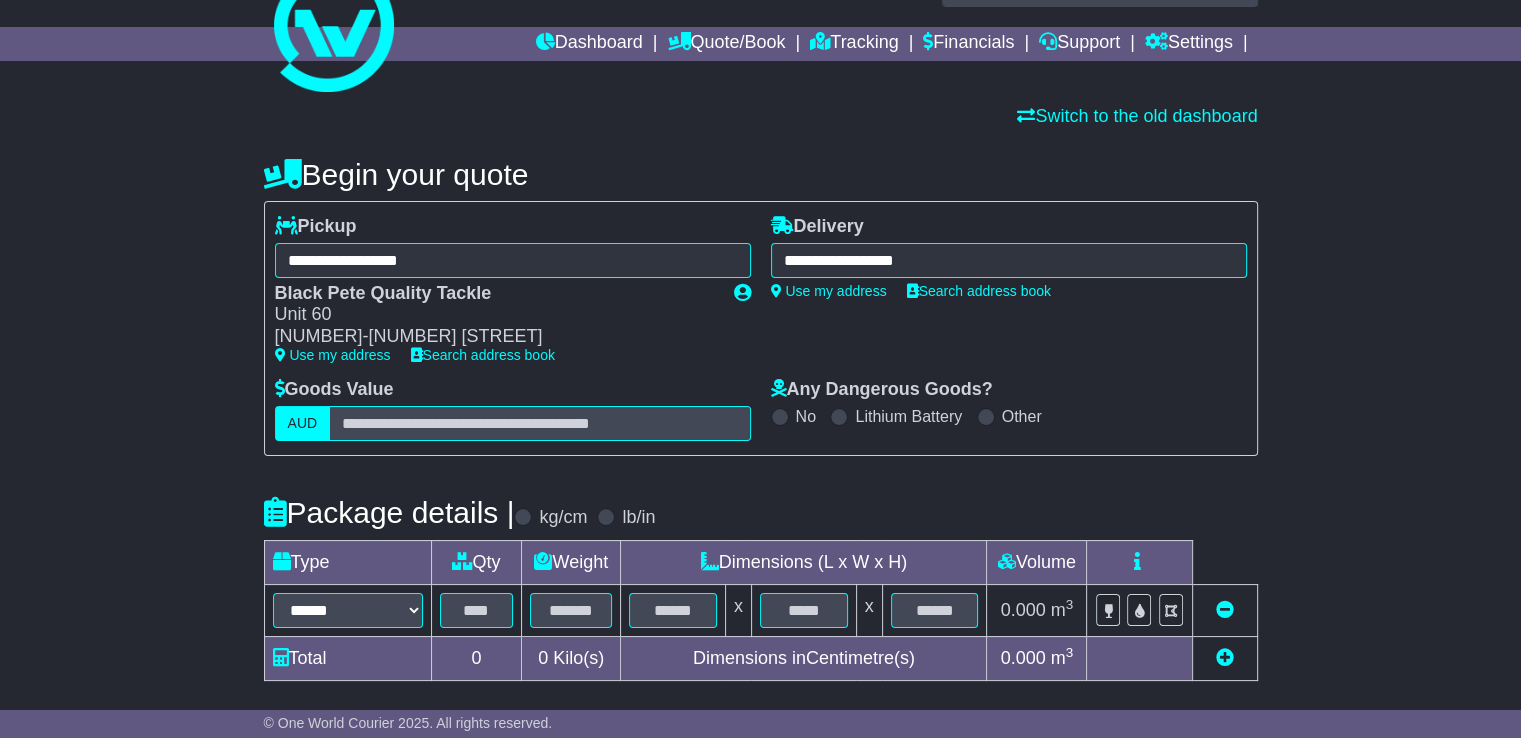 scroll, scrollTop: 100, scrollLeft: 0, axis: vertical 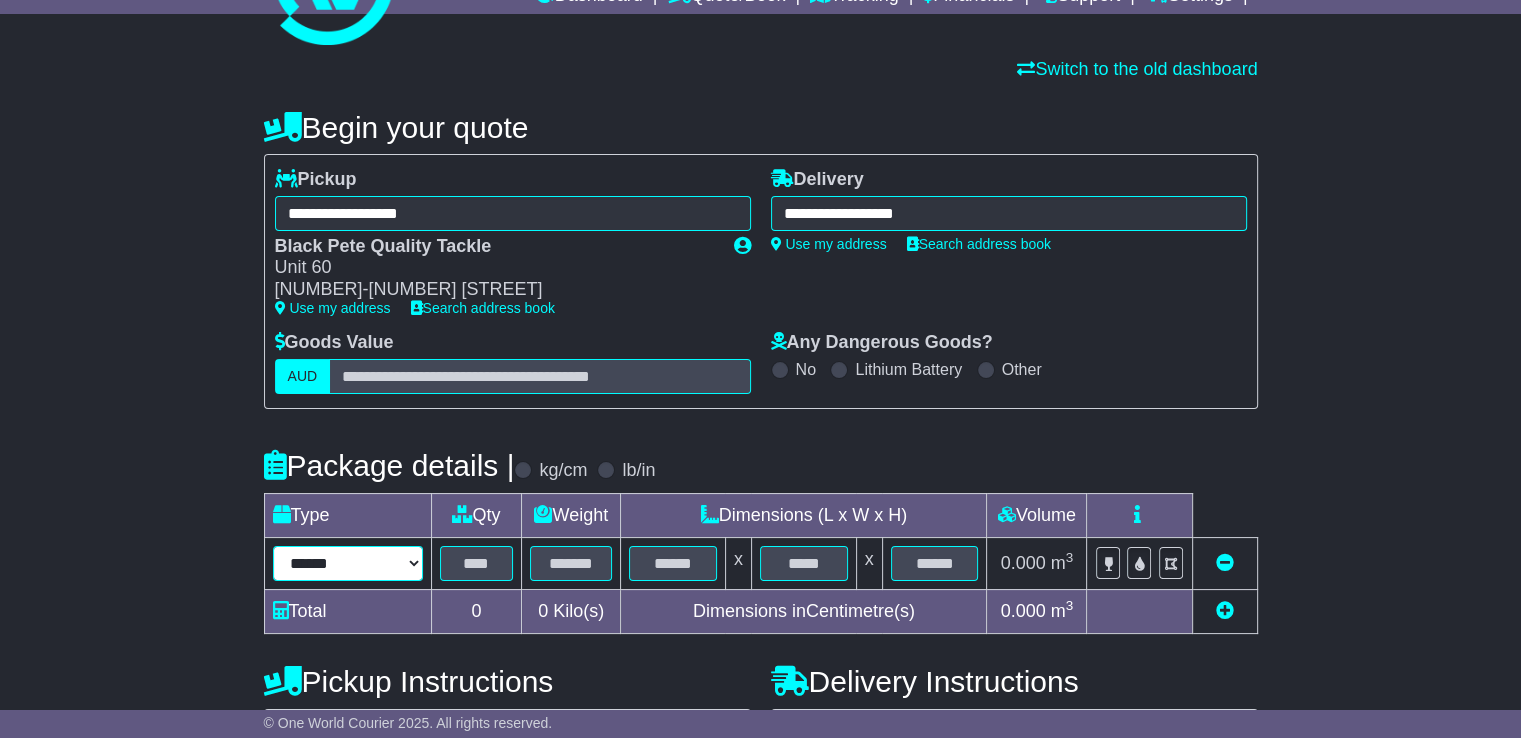 click on "****** ****** *** ******** ***** **** **** ****** *** *******" at bounding box center [348, 563] 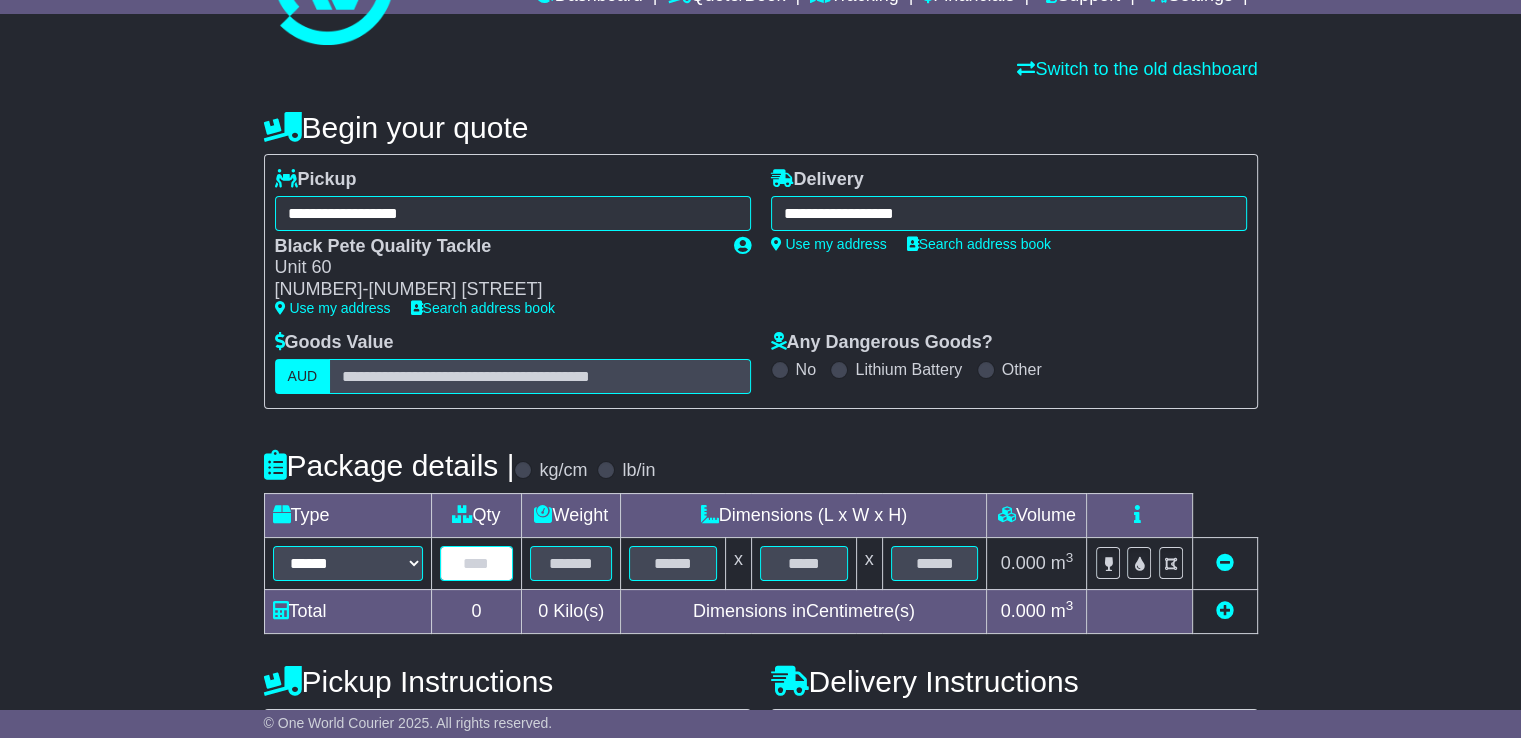 click at bounding box center (477, 563) 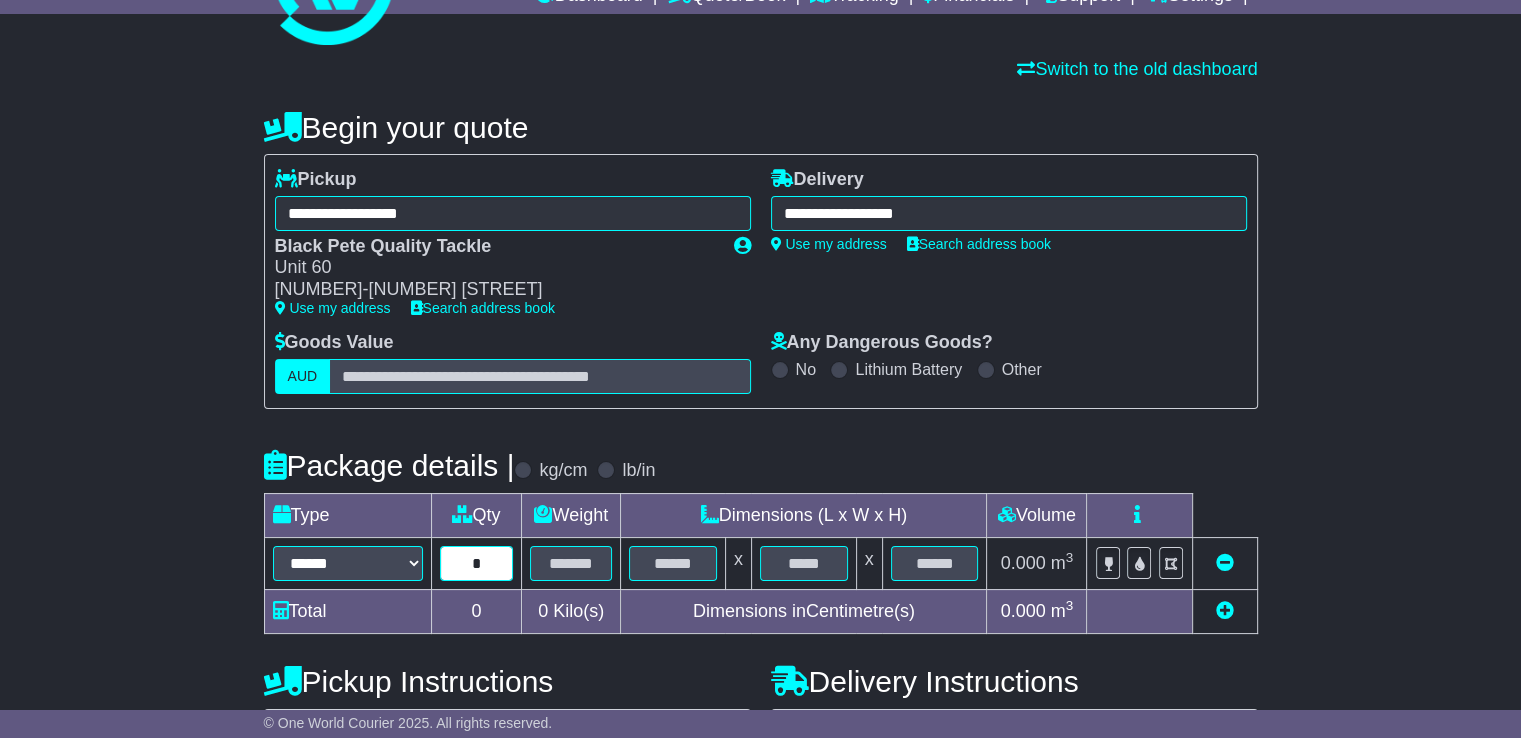 type on "*" 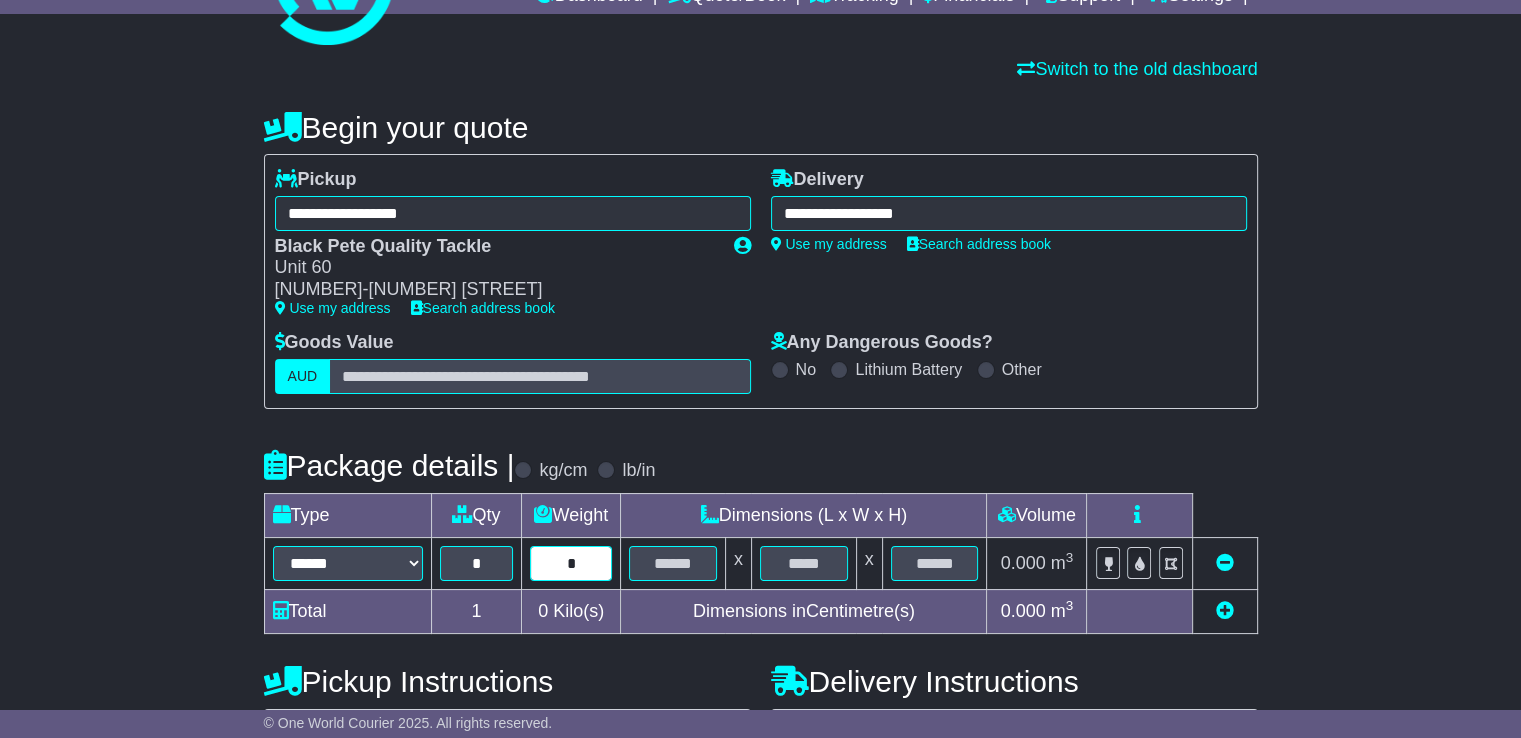 type on "*" 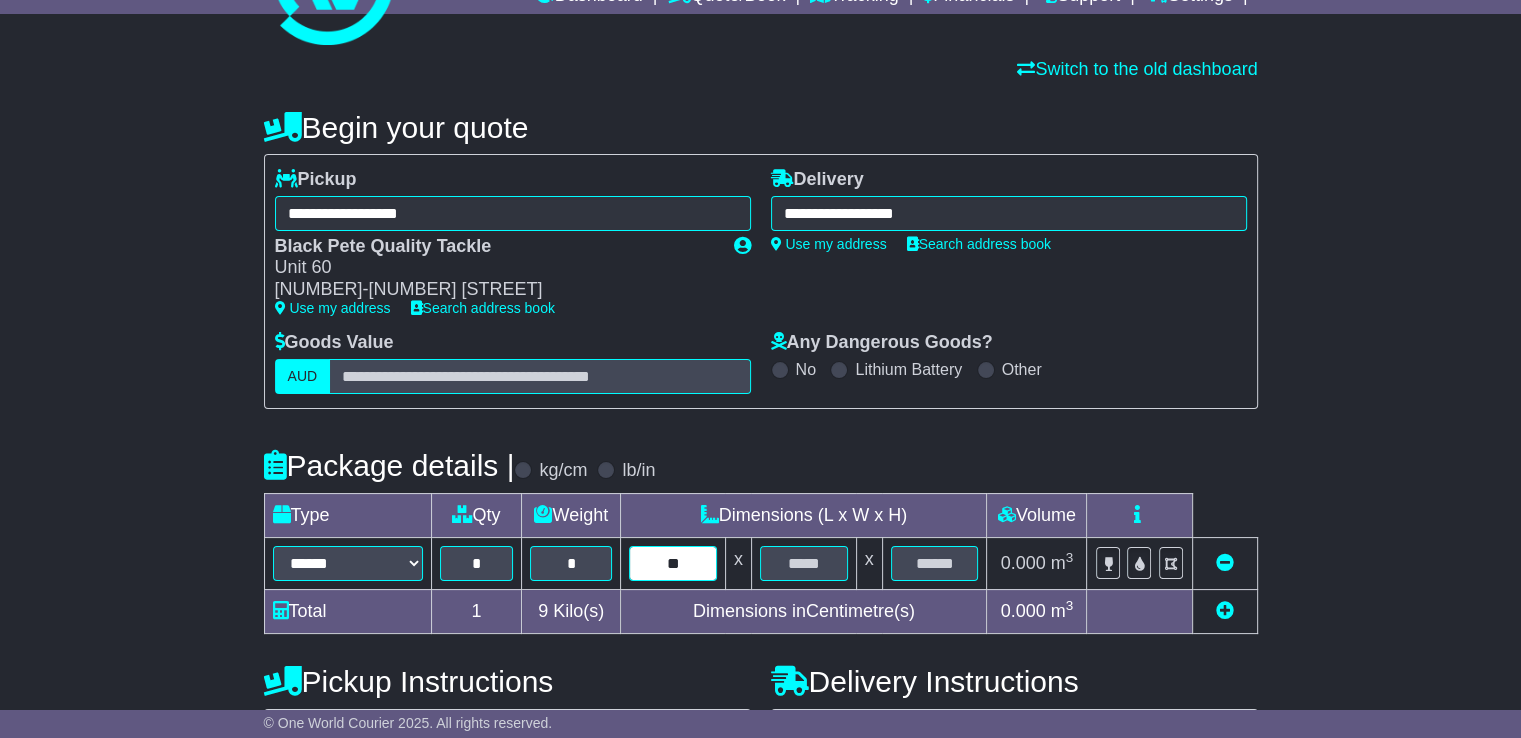 type on "**" 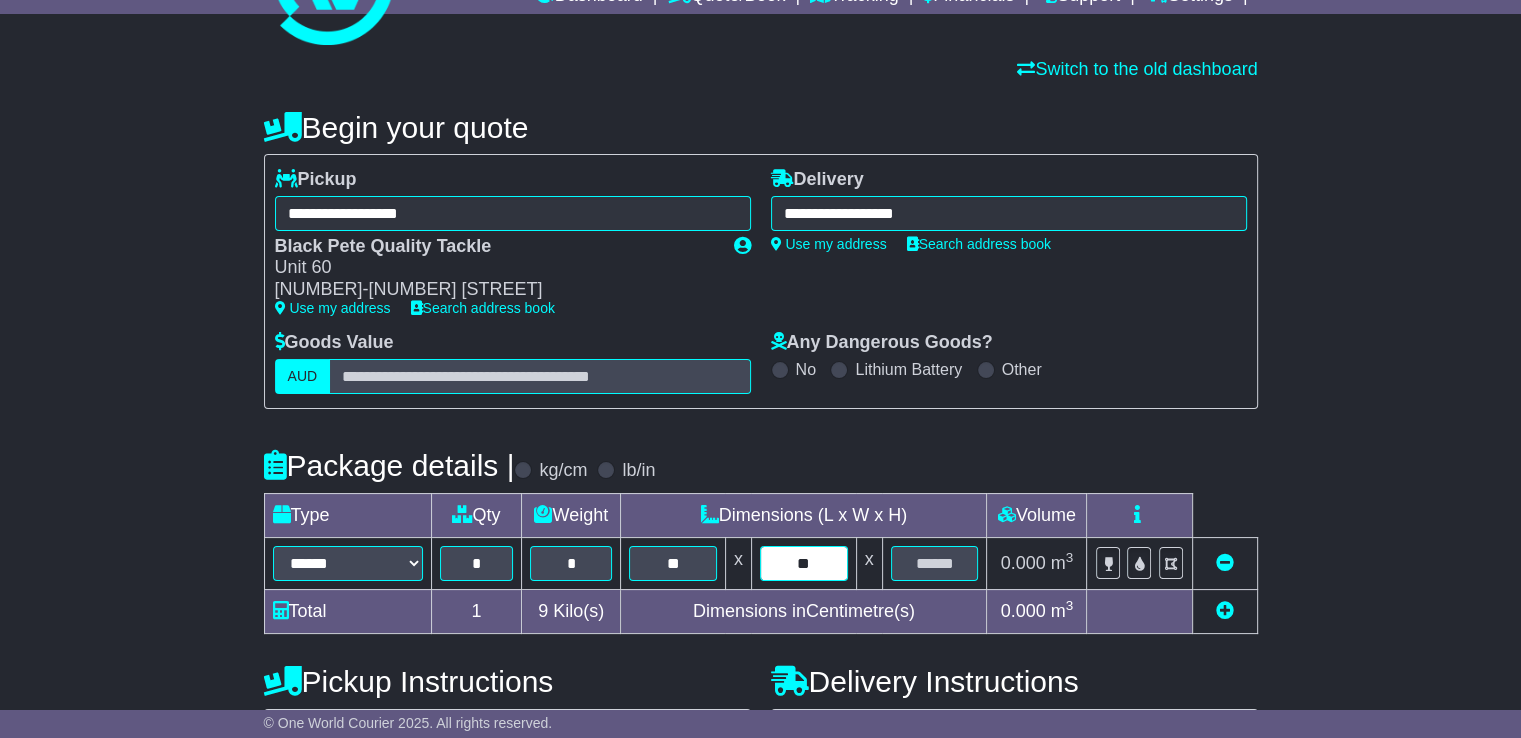 type on "**" 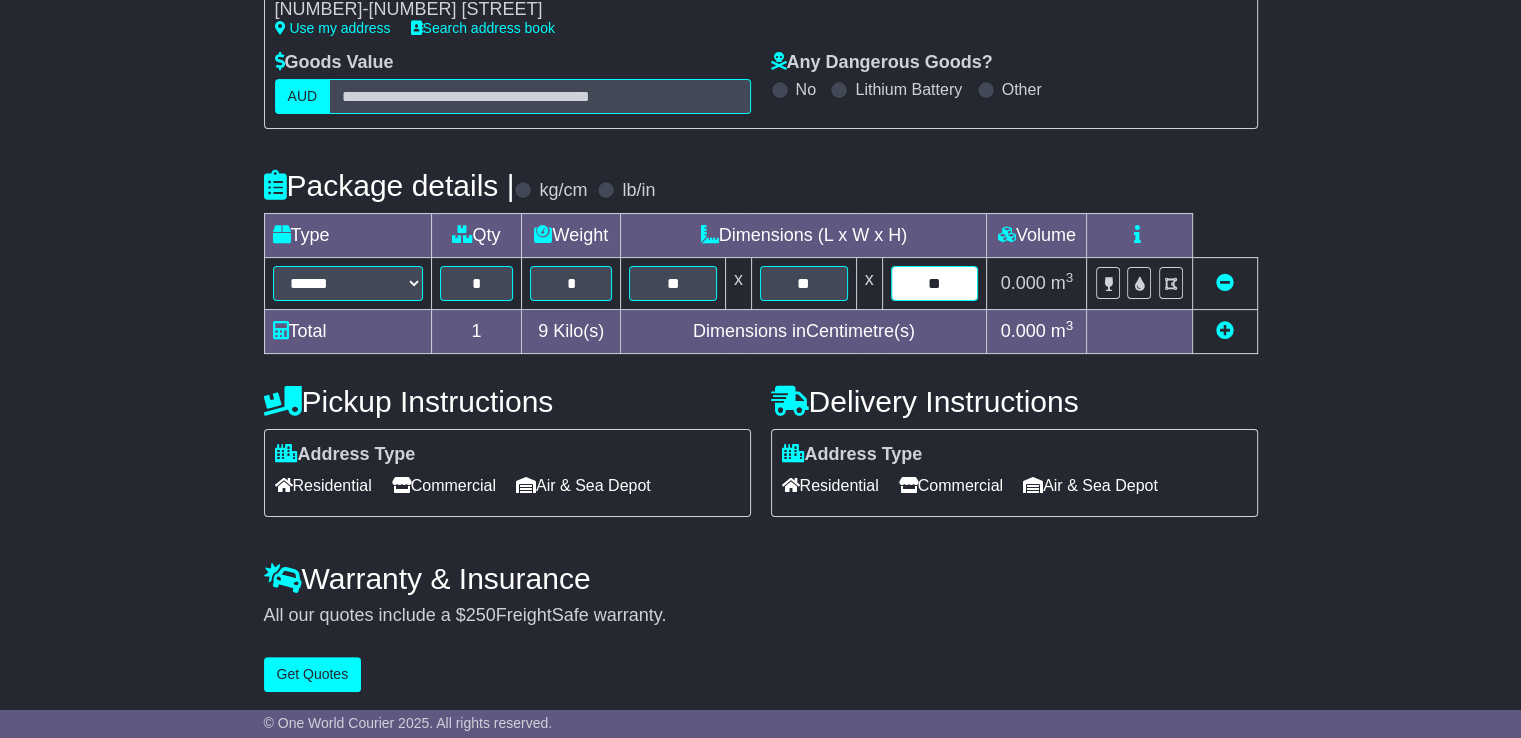 scroll, scrollTop: 382, scrollLeft: 0, axis: vertical 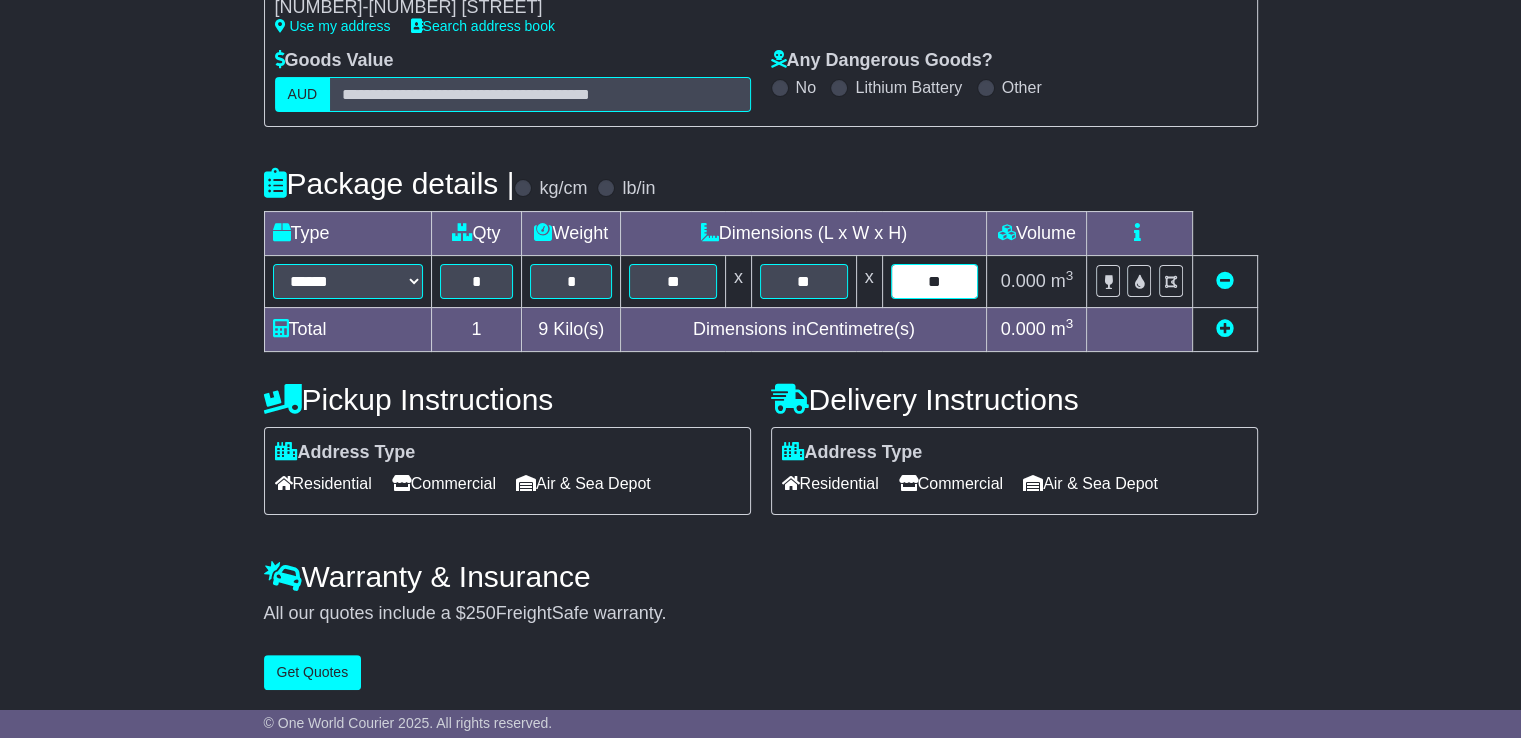 type on "**" 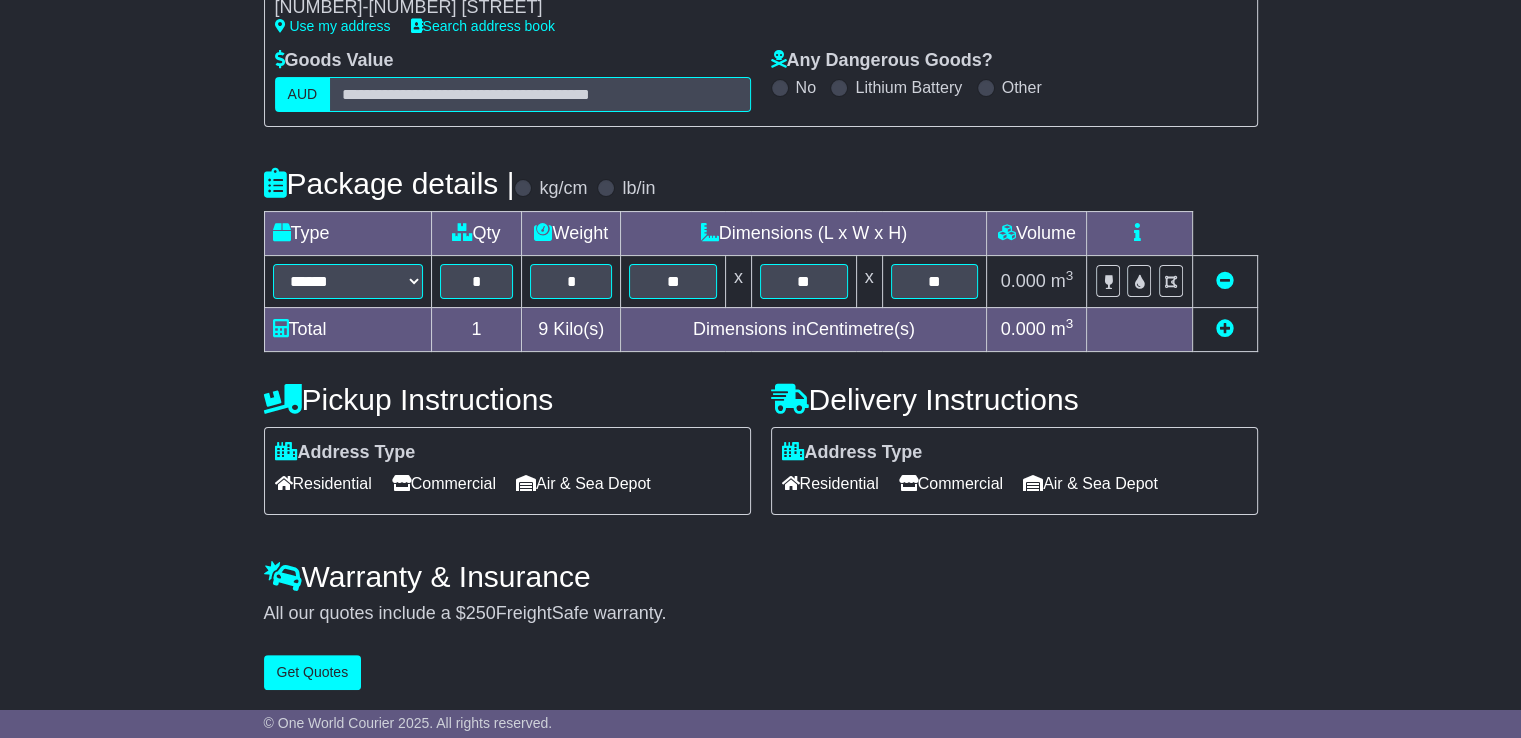 drag, startPoint x: 852, startPoint y: 481, endPoint x: 832, endPoint y: 494, distance: 23.853722 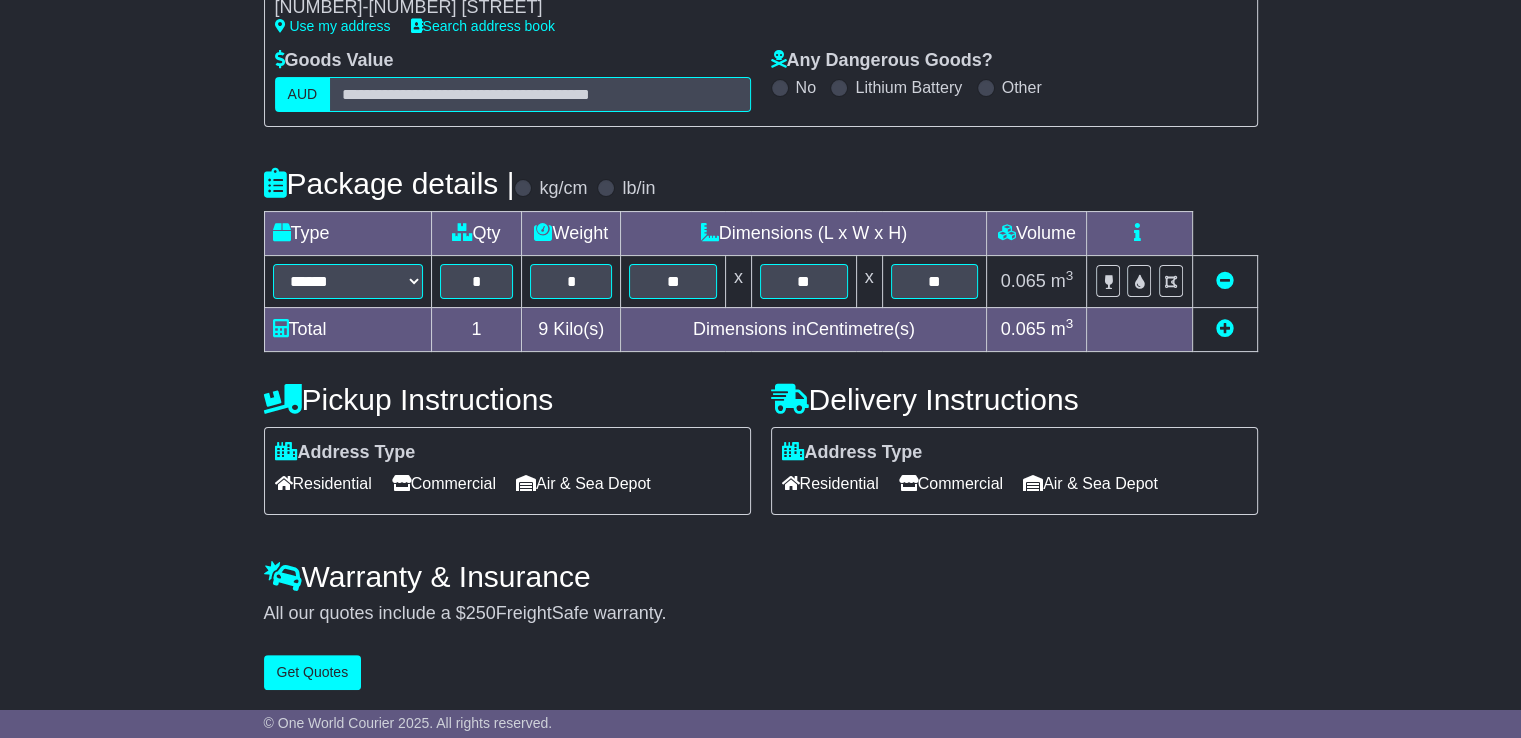 click on "Residential" at bounding box center (830, 483) 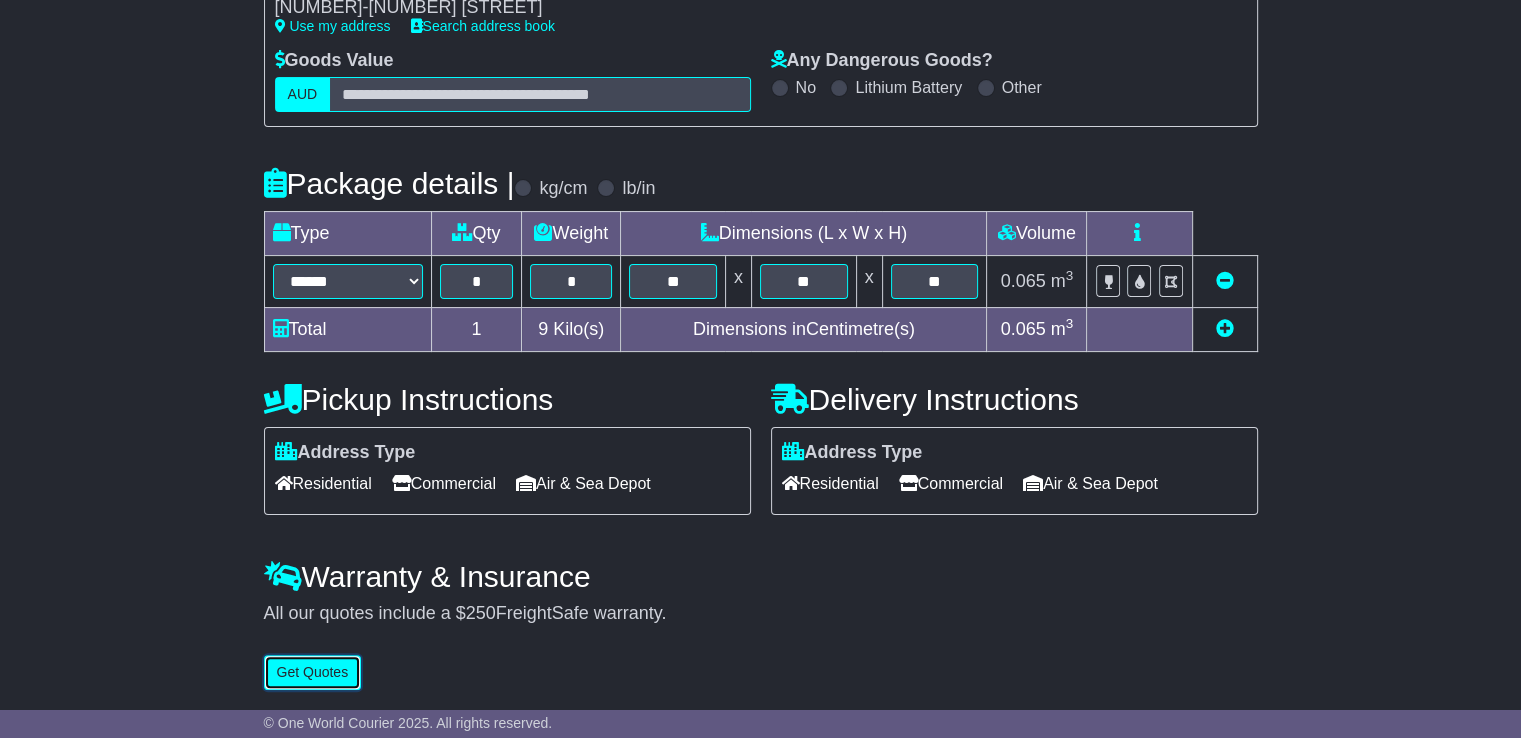 click on "Get Quotes" at bounding box center [313, 672] 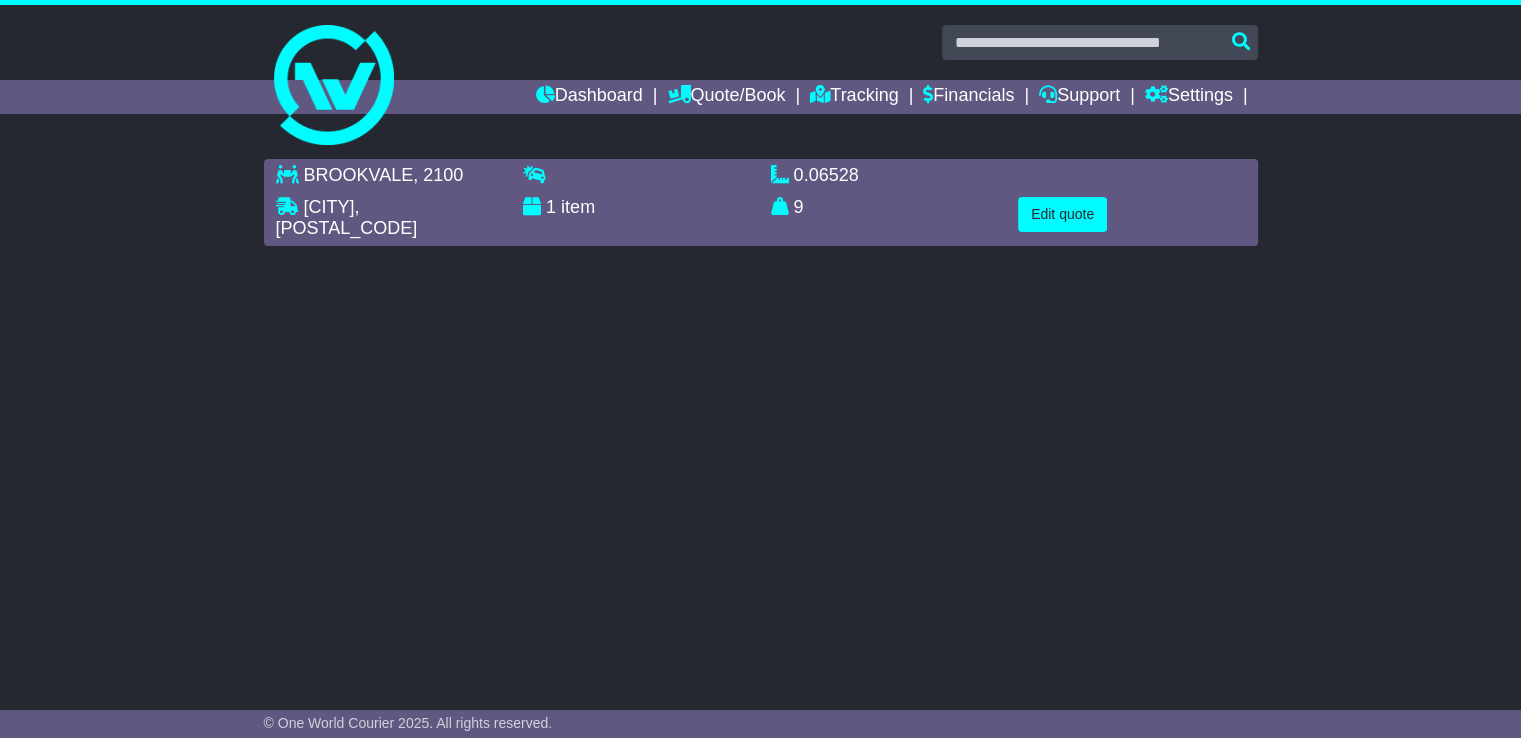 scroll, scrollTop: 0, scrollLeft: 0, axis: both 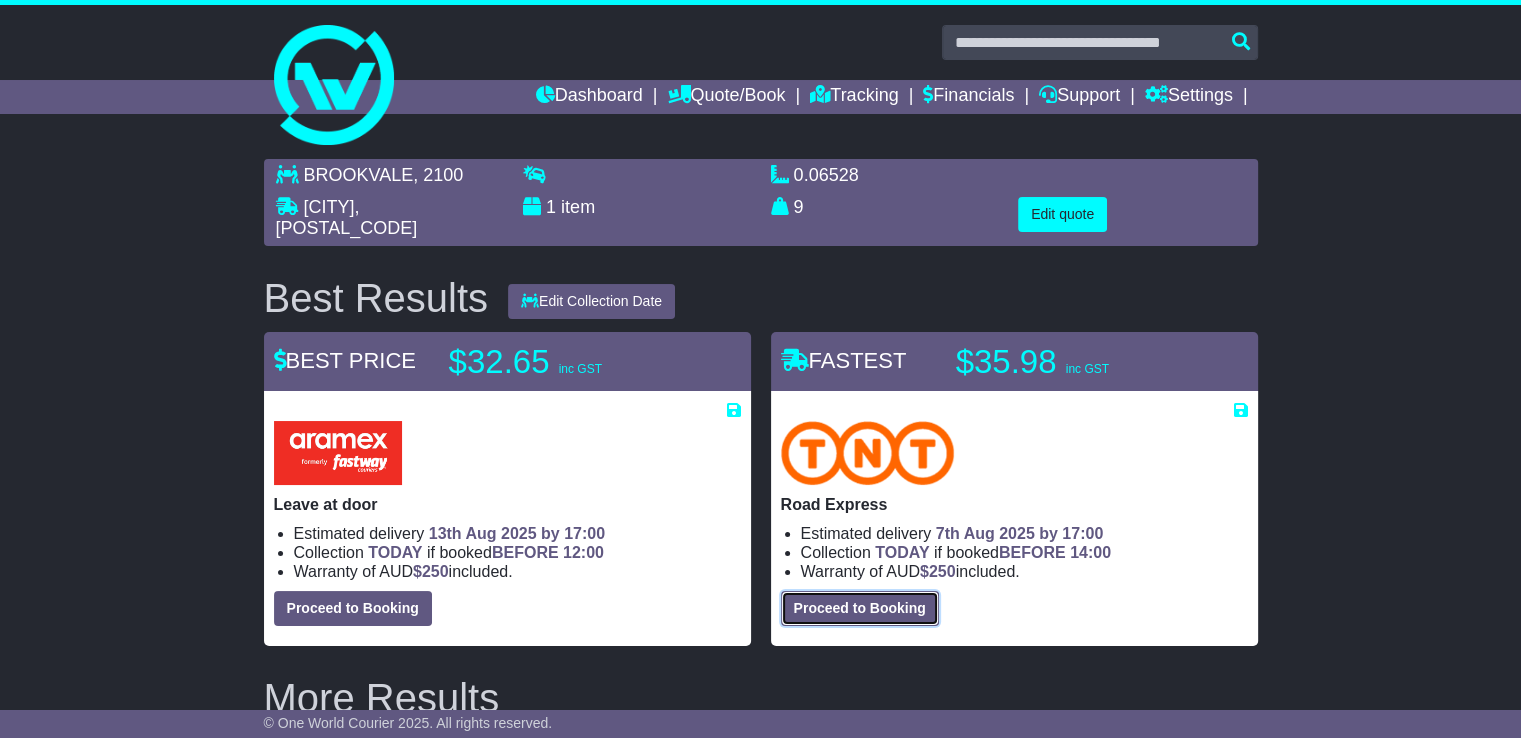 click on "Proceed to Booking" at bounding box center [860, 608] 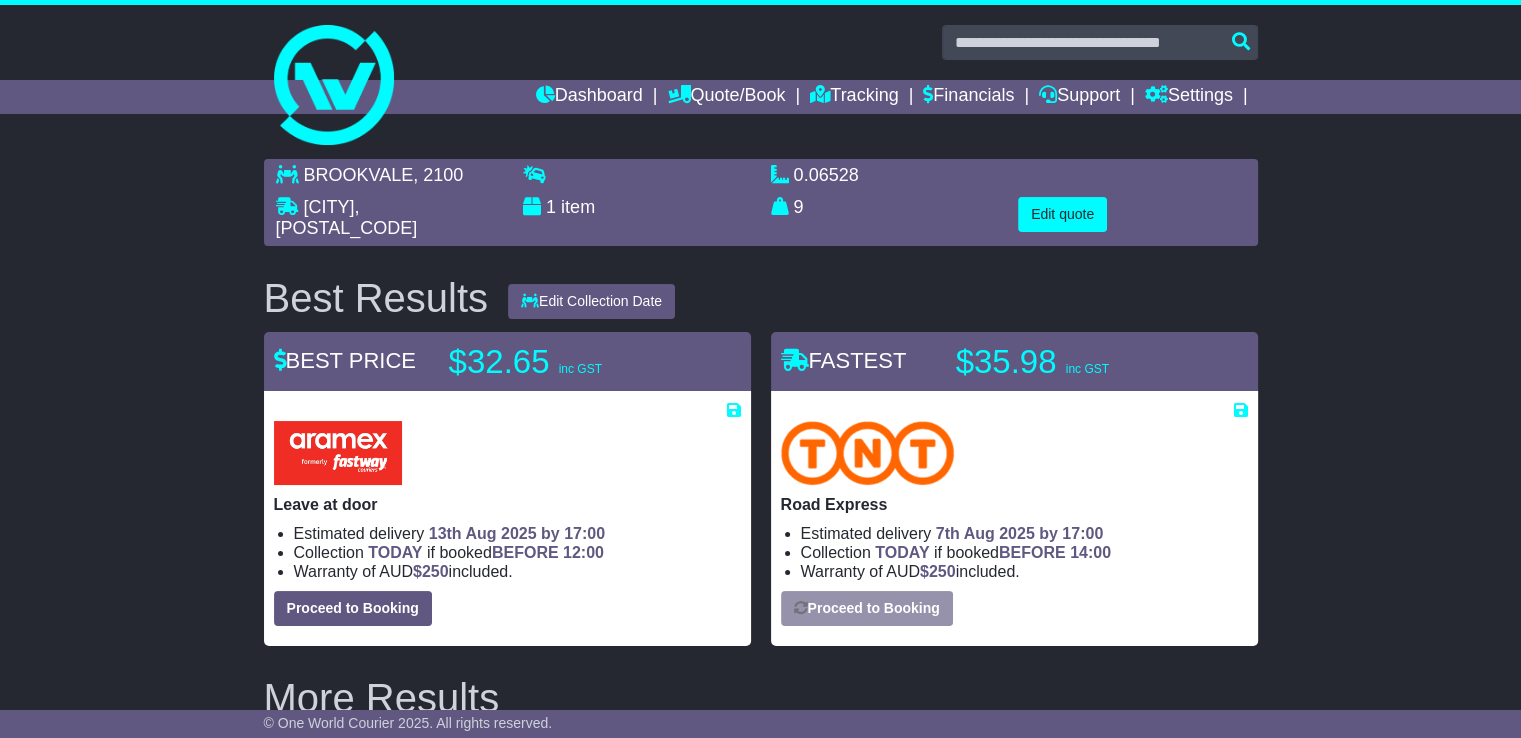 select on "**********" 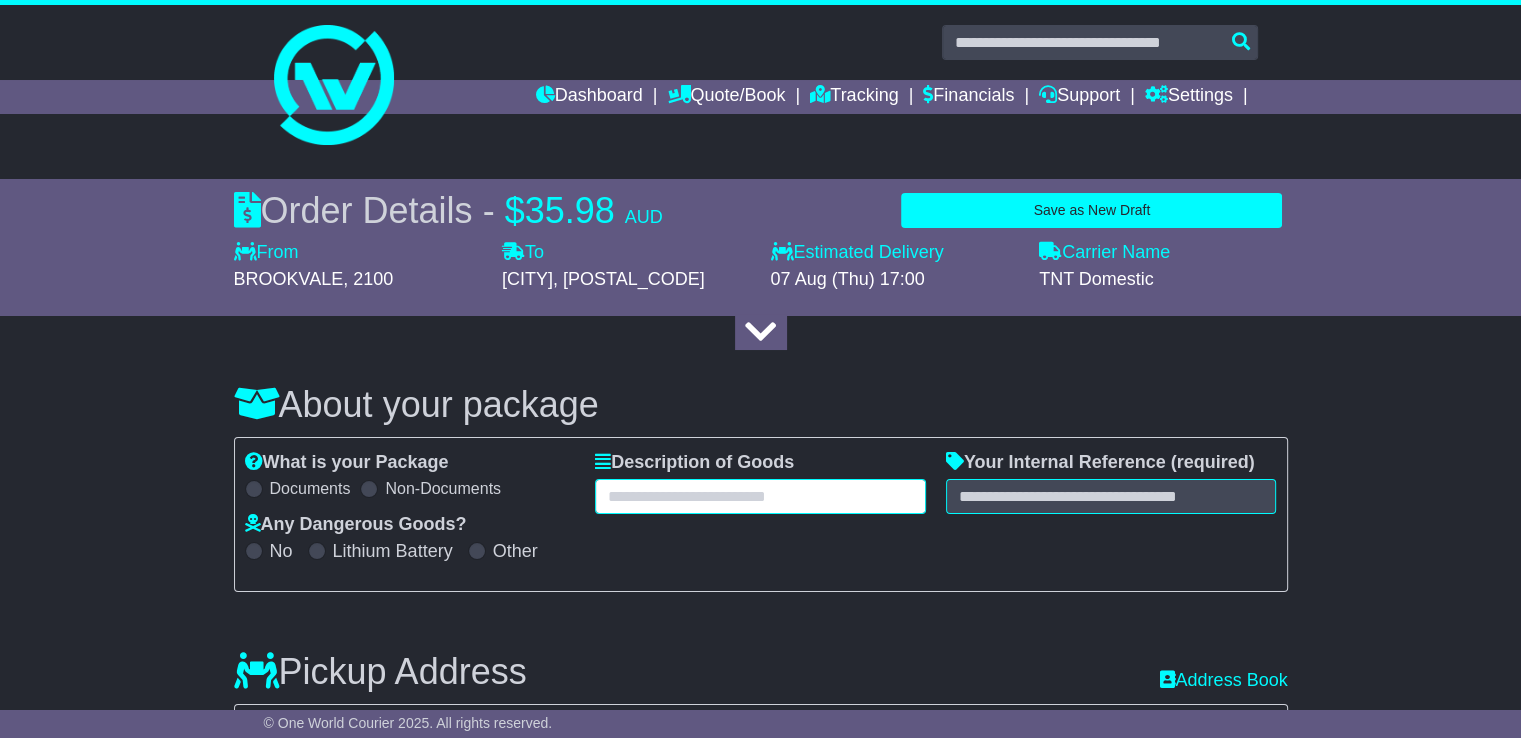 click at bounding box center (760, 496) 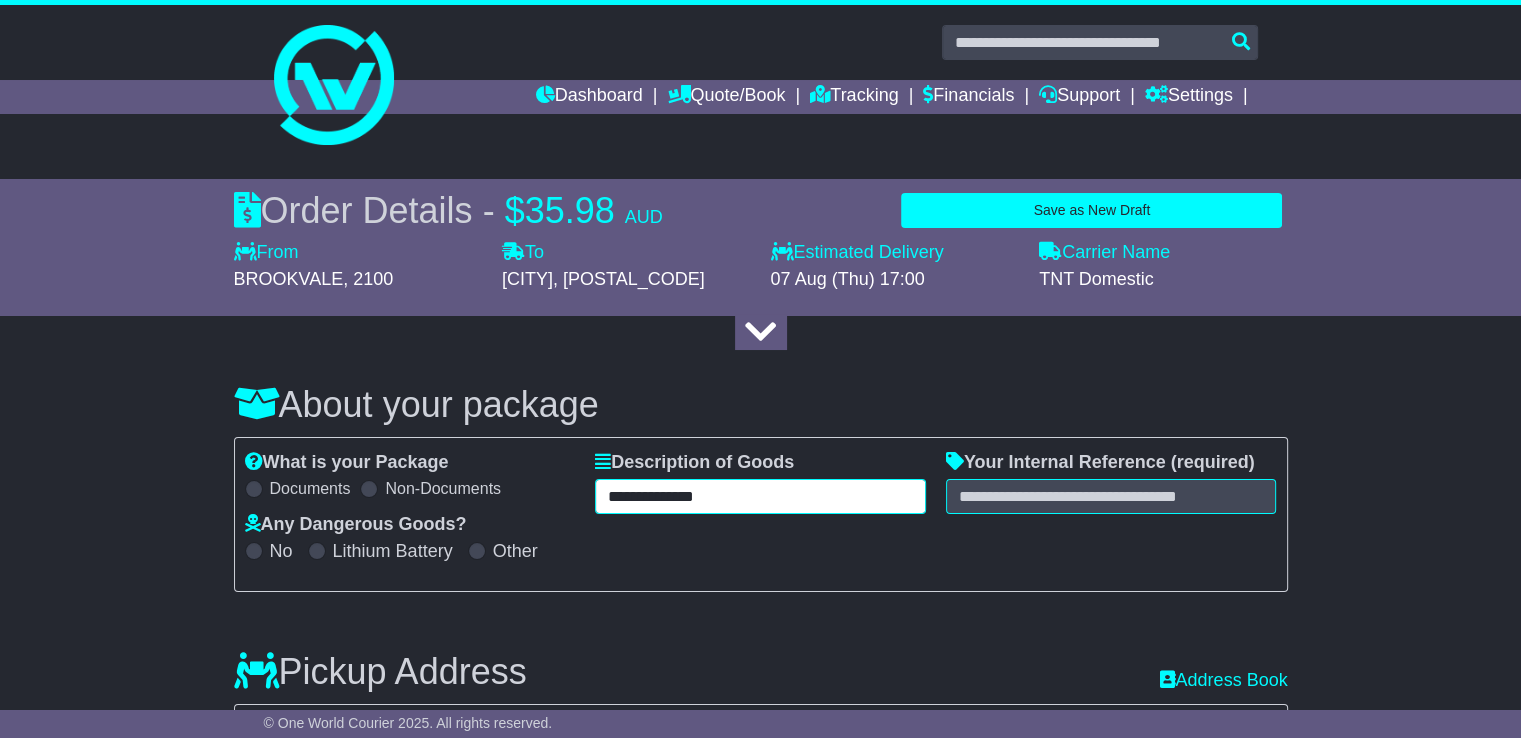 type on "**********" 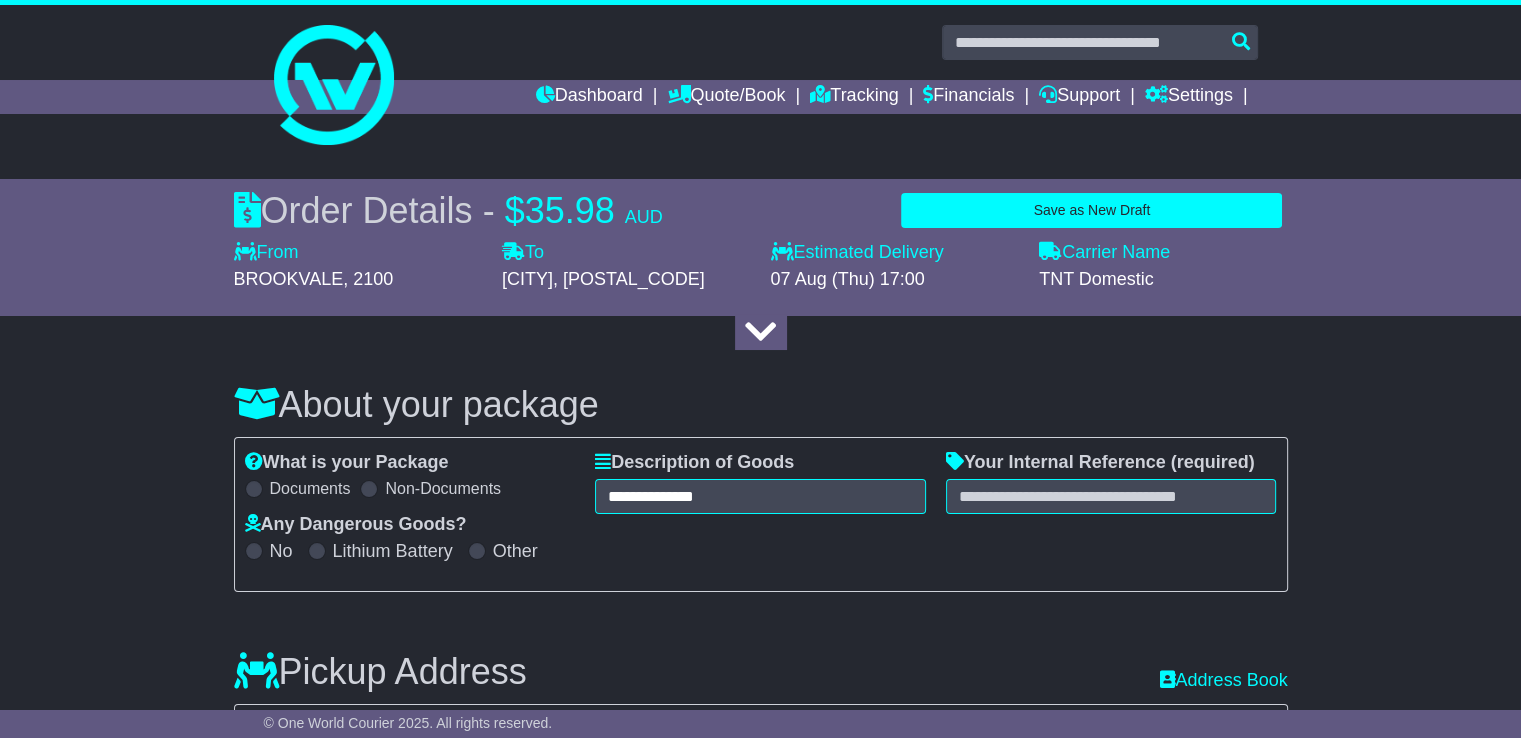 click on "**********" at bounding box center [761, 514] 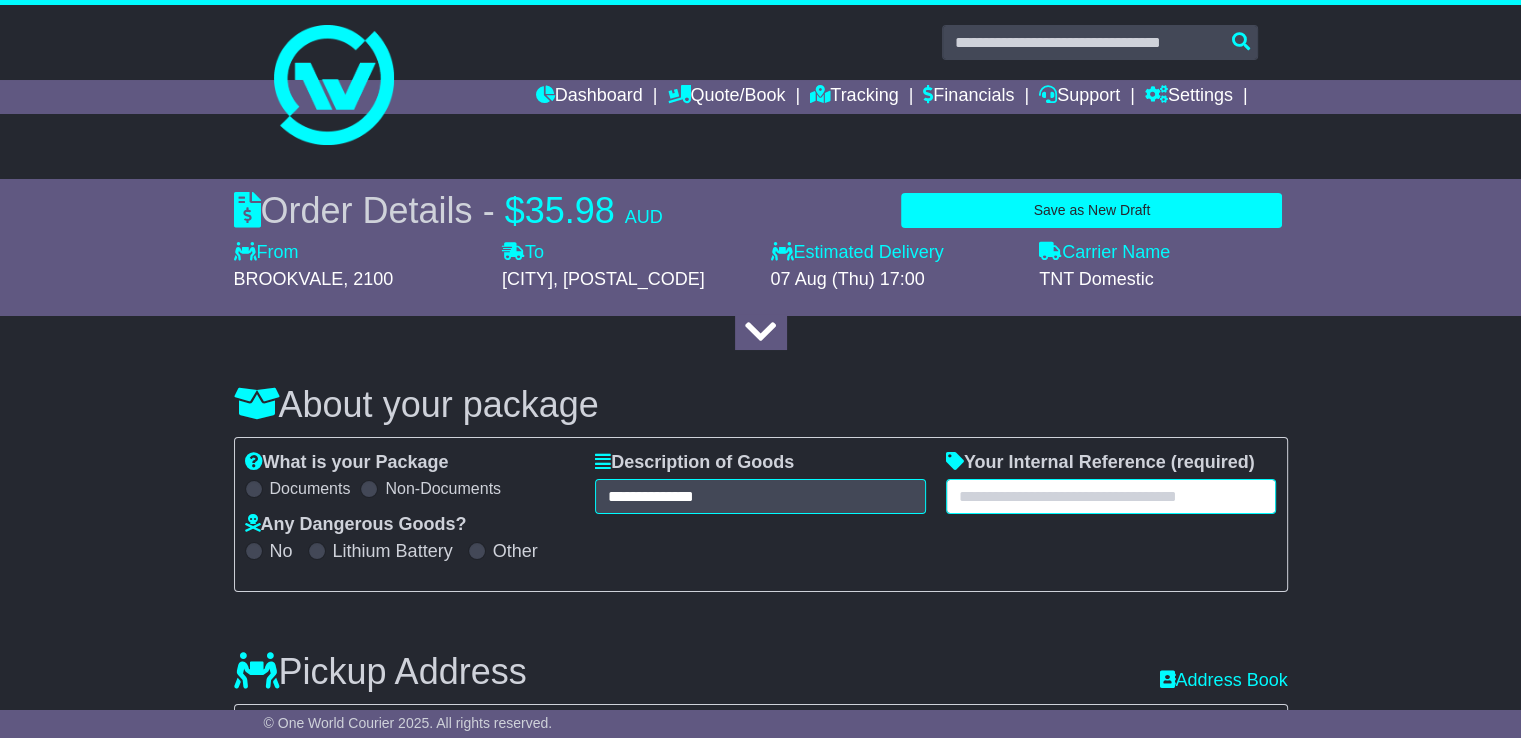 click at bounding box center [1111, 496] 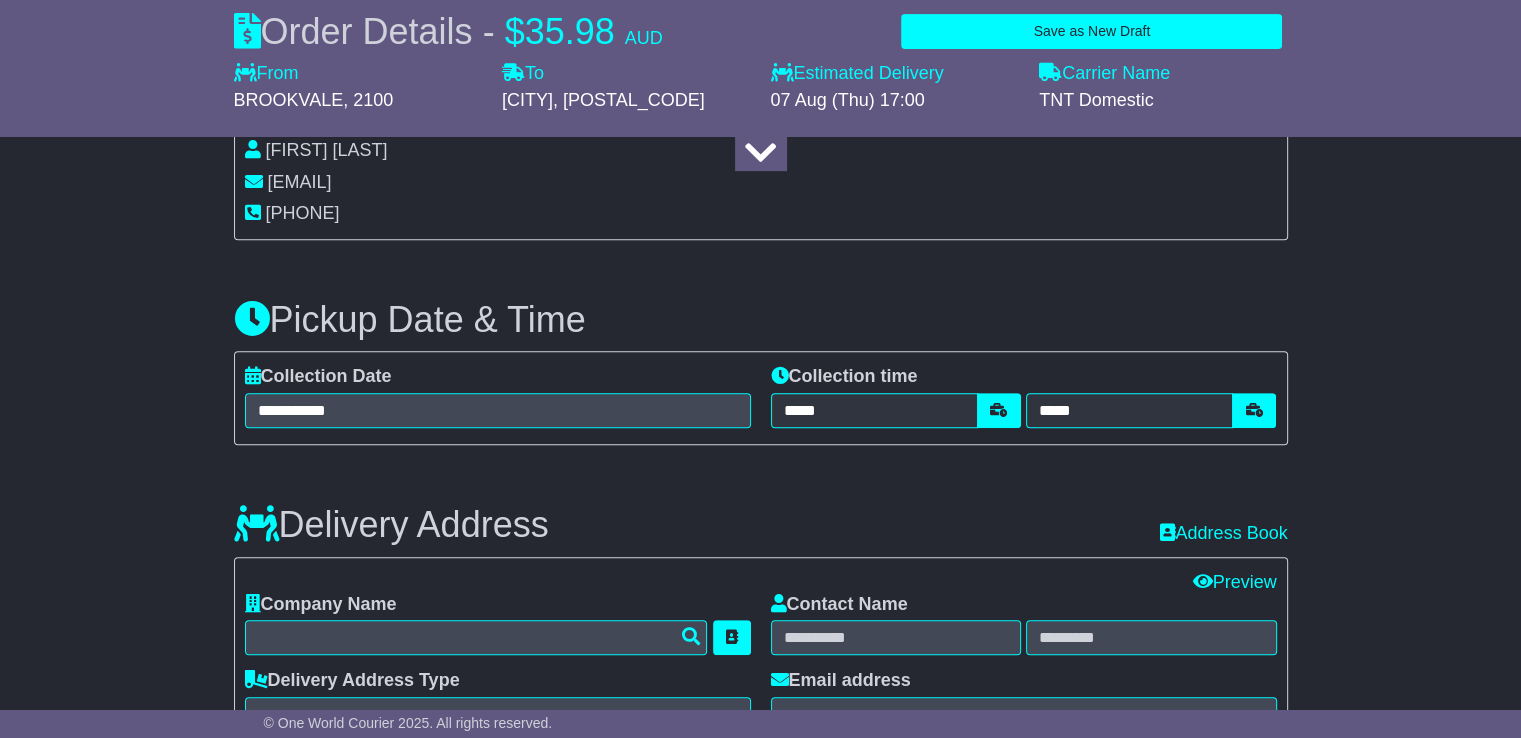 scroll, scrollTop: 1100, scrollLeft: 0, axis: vertical 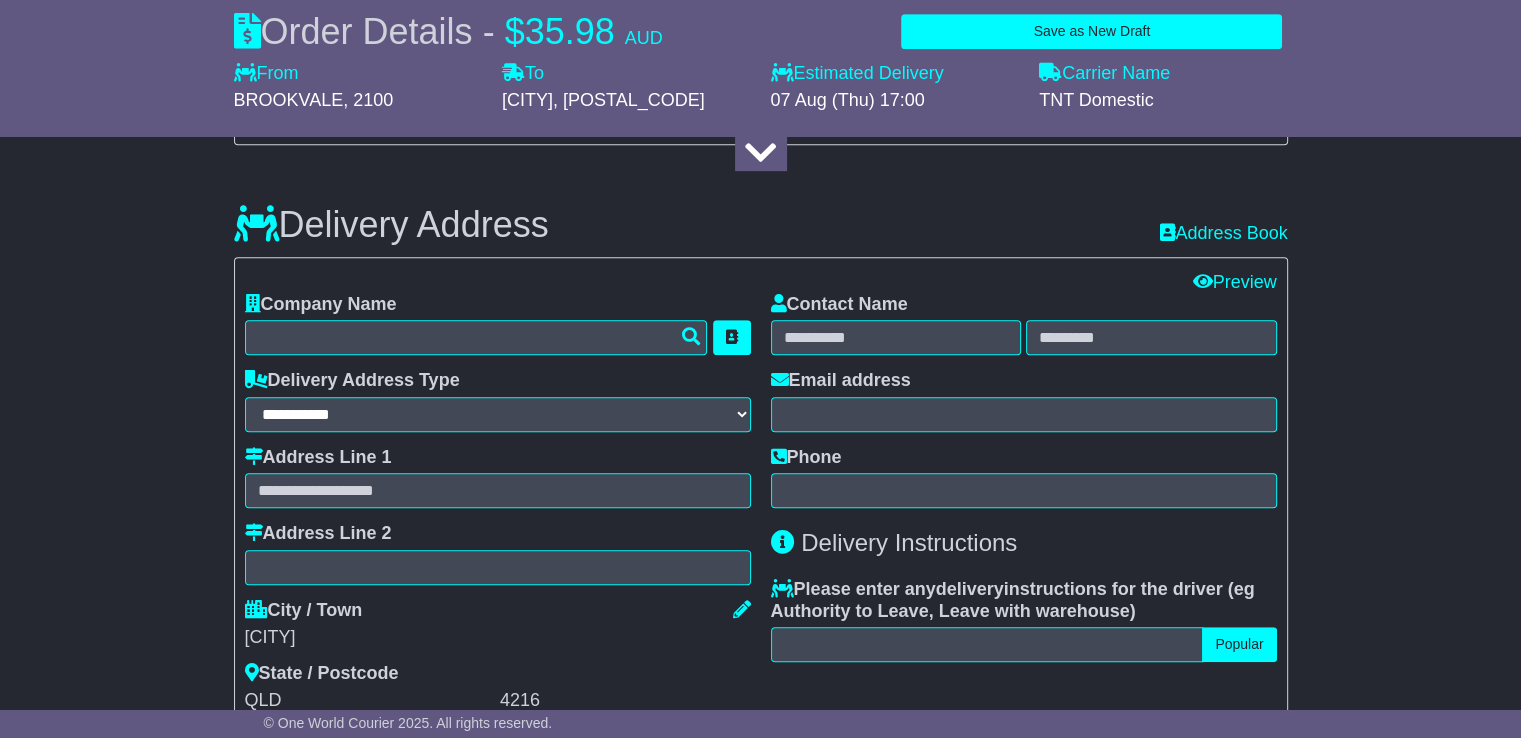 type on "**********" 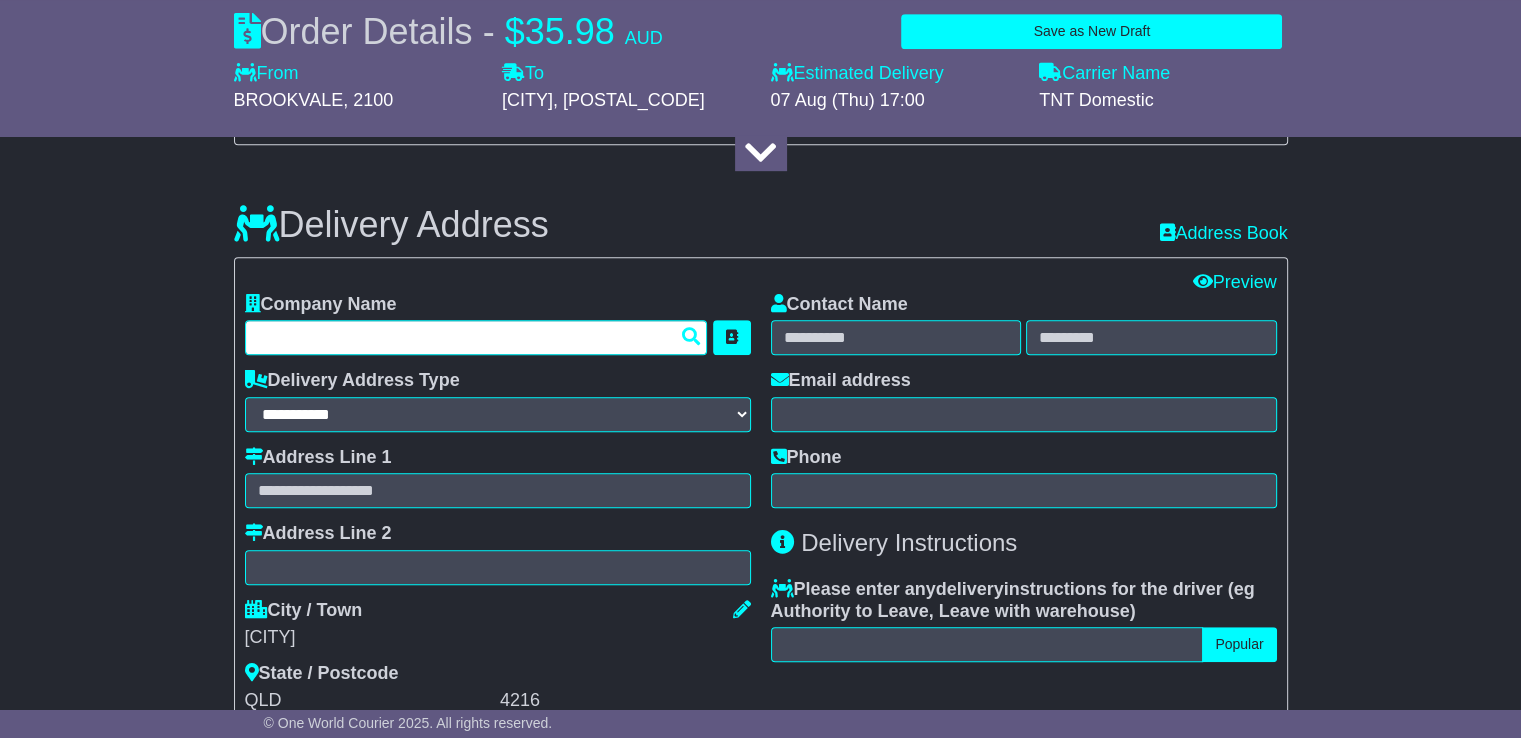 click at bounding box center (476, 337) 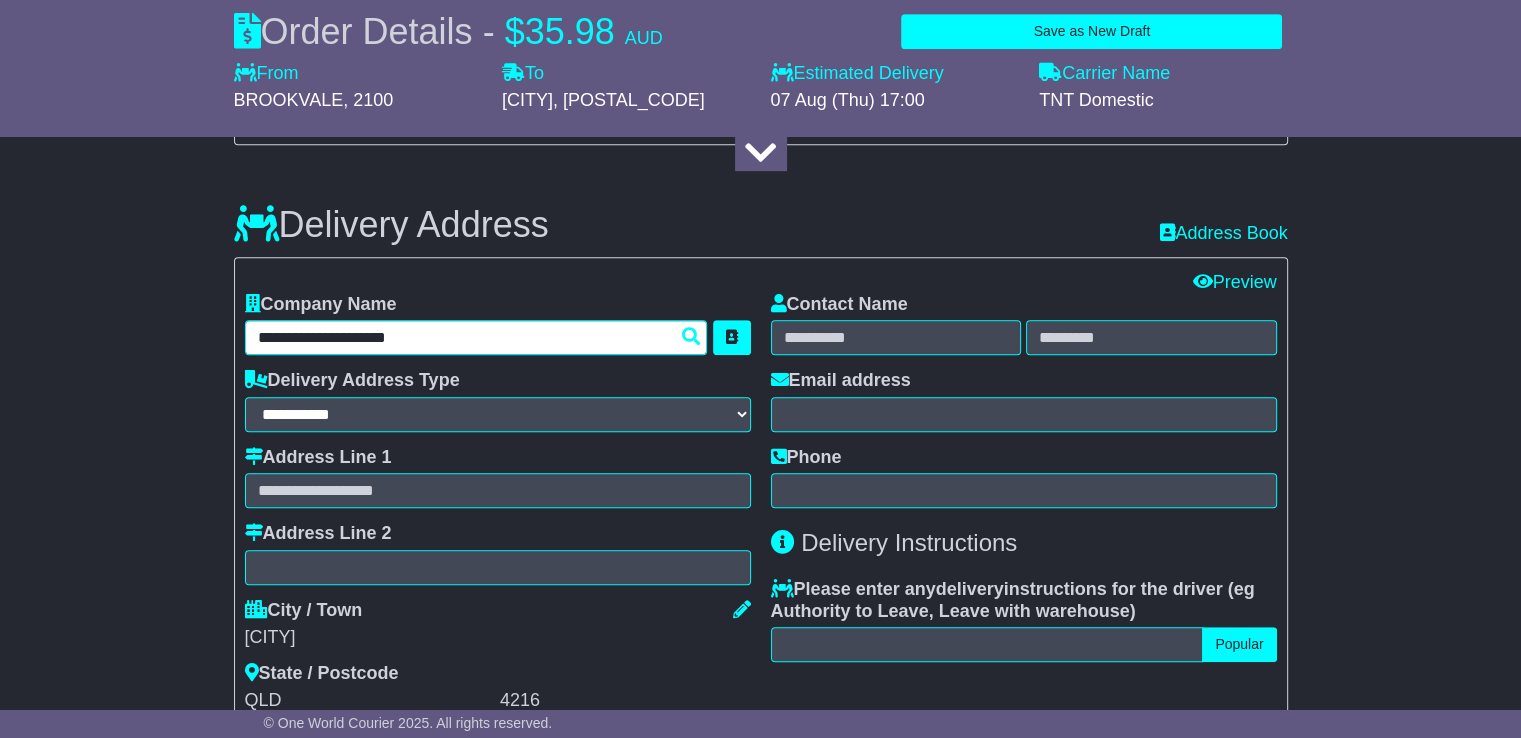 type on "**********" 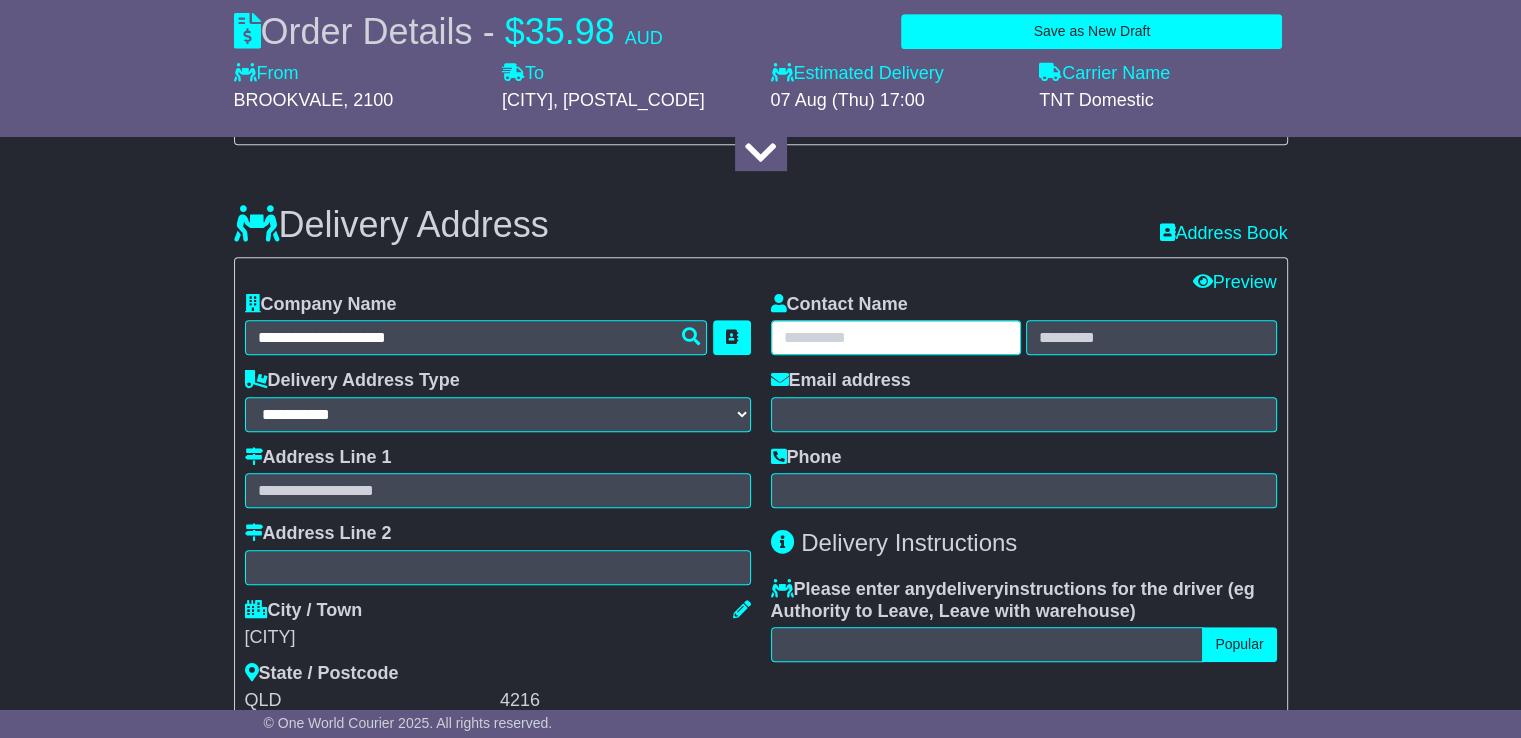 click at bounding box center (896, 337) 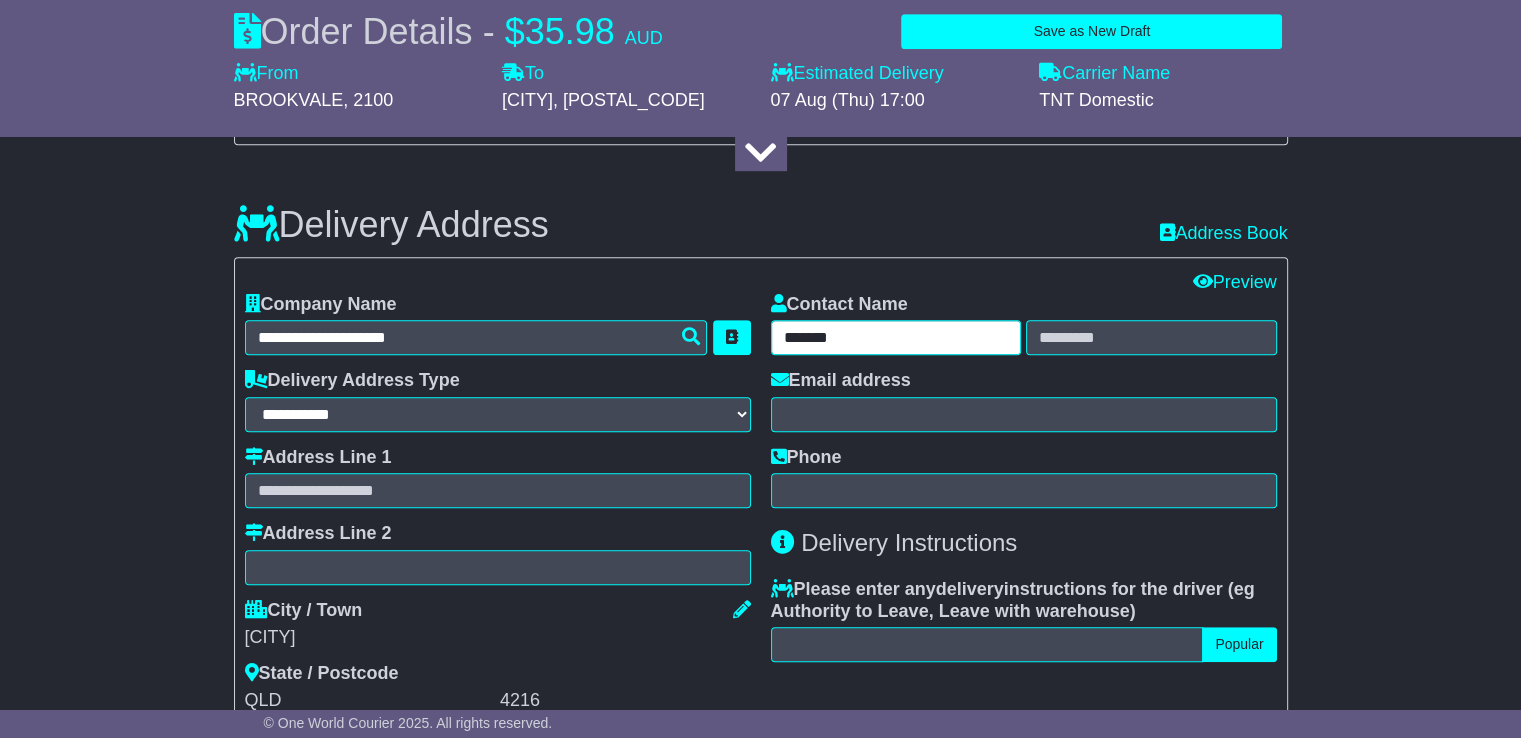 type on "******" 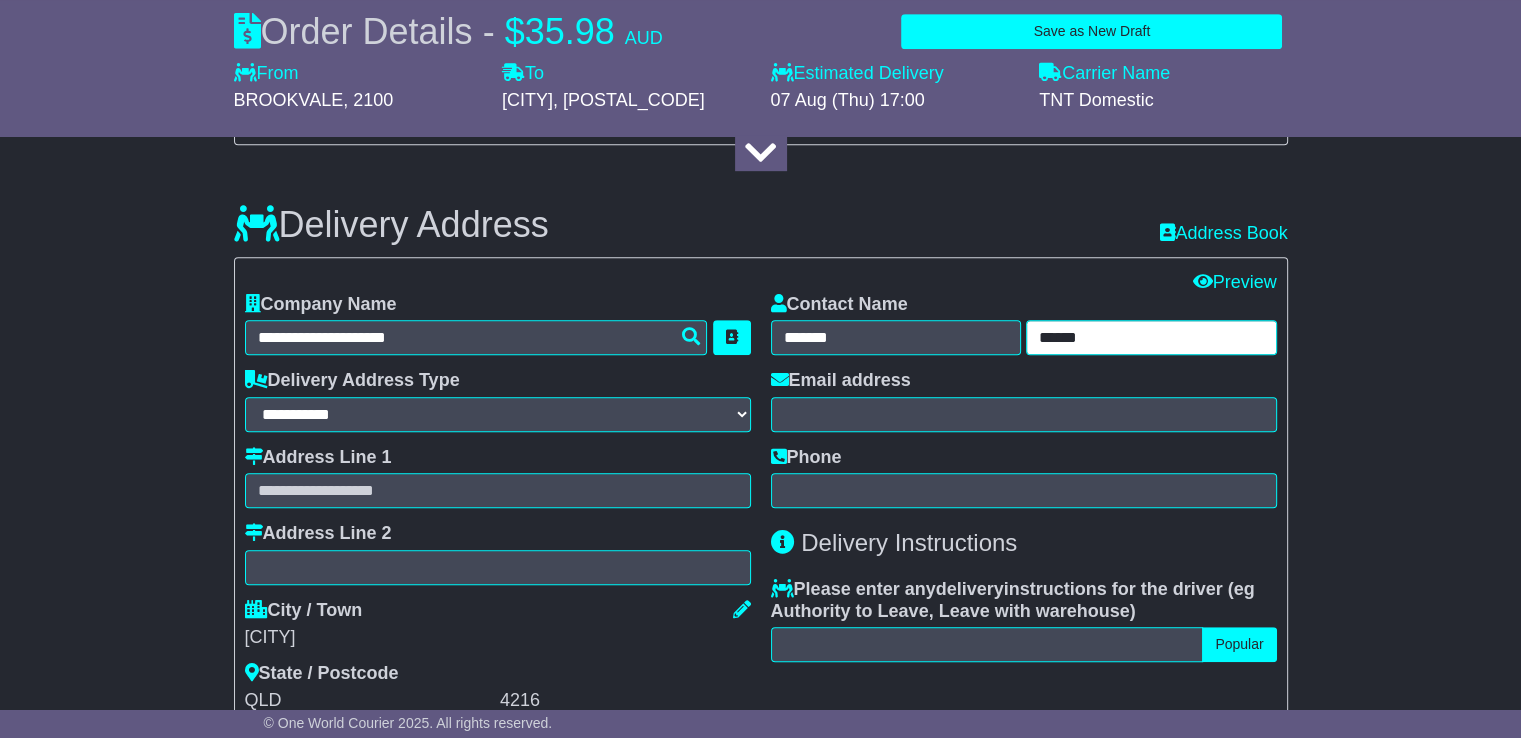 type on "*****" 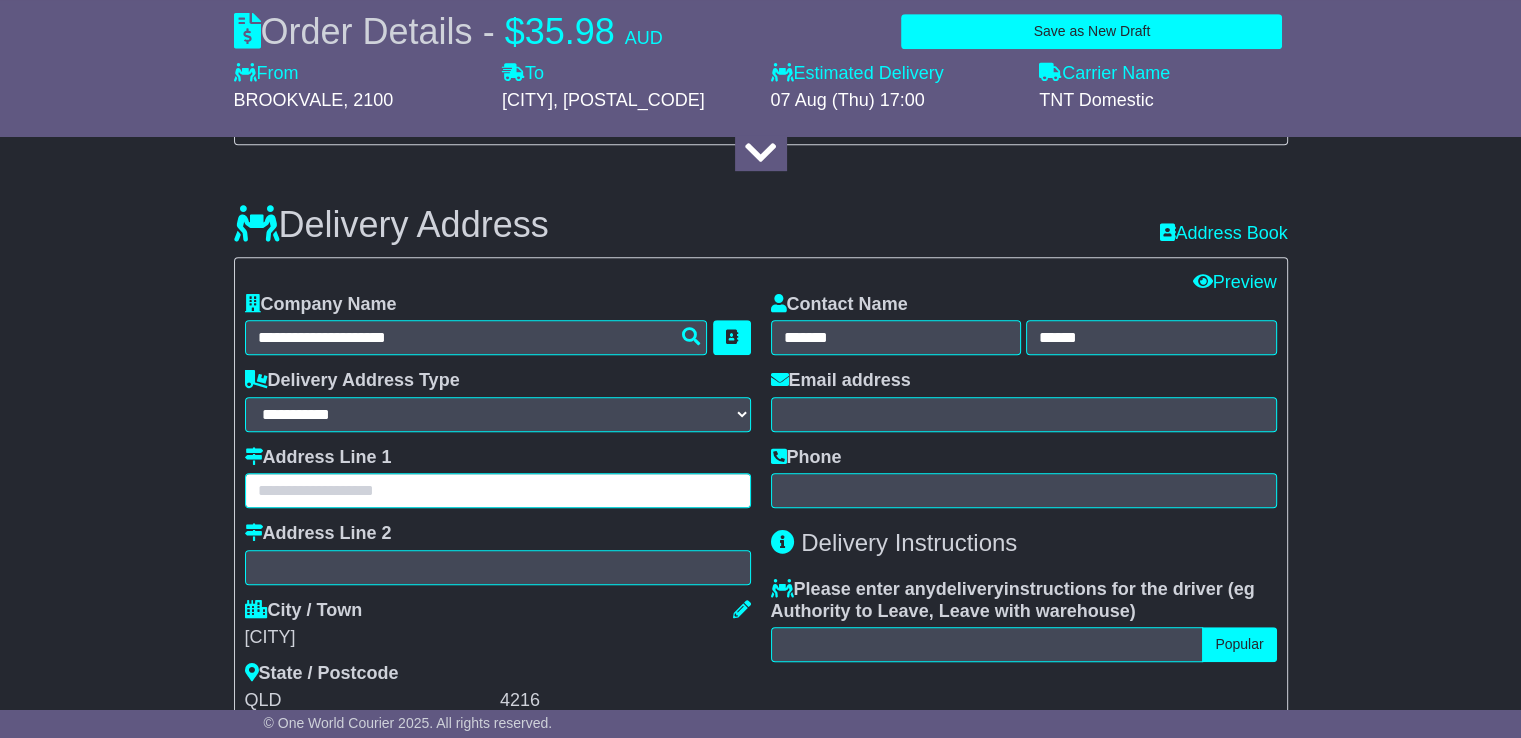 click at bounding box center (498, 490) 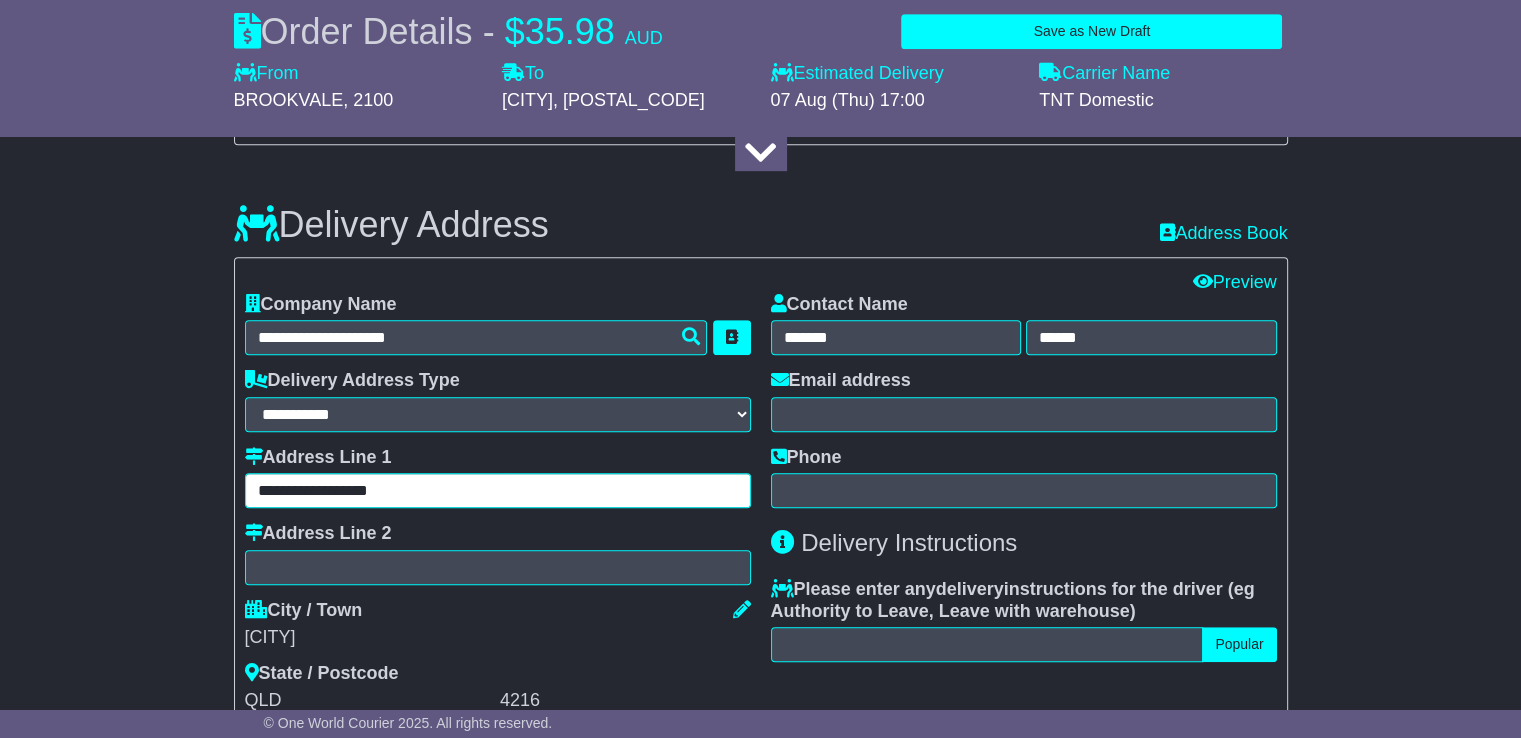 type on "**********" 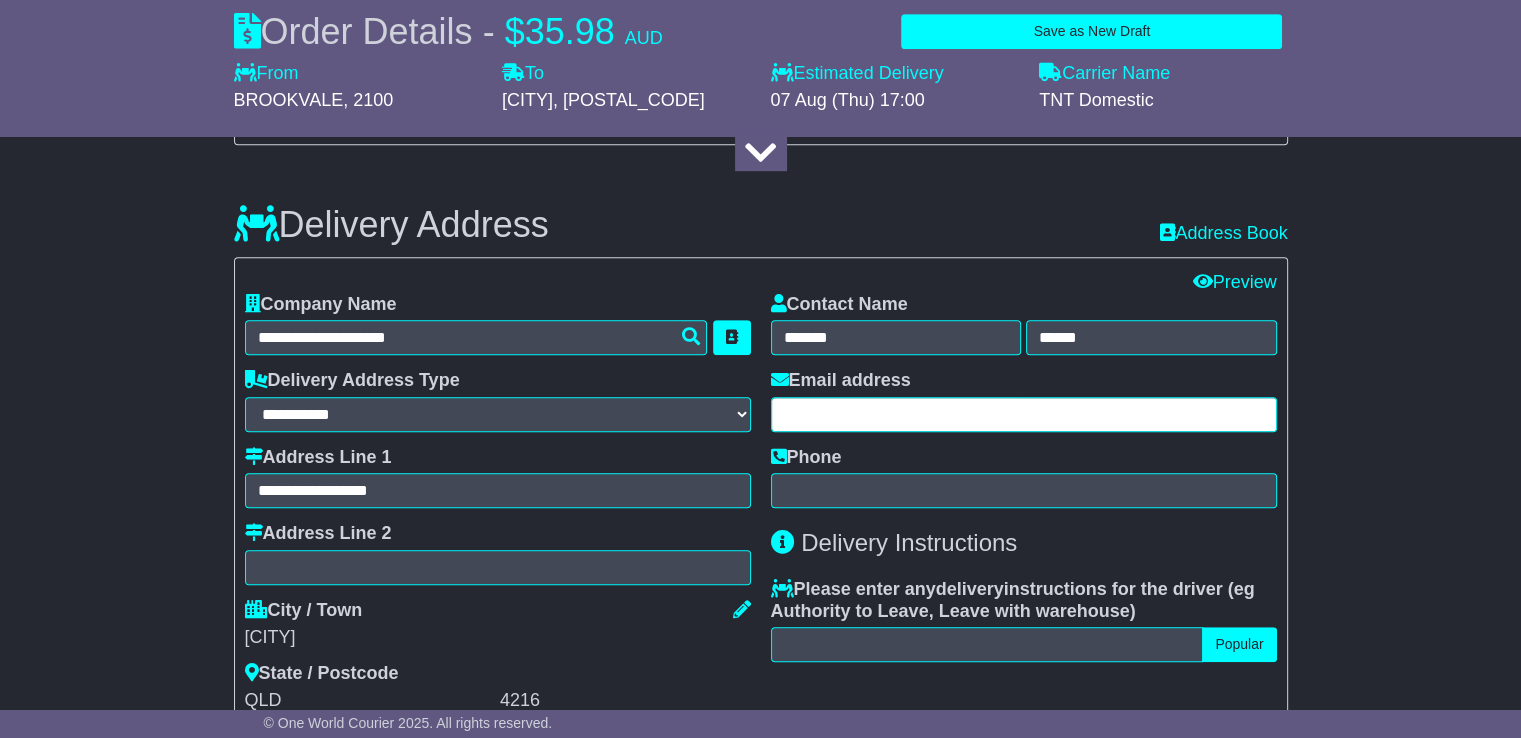 click at bounding box center (1024, 414) 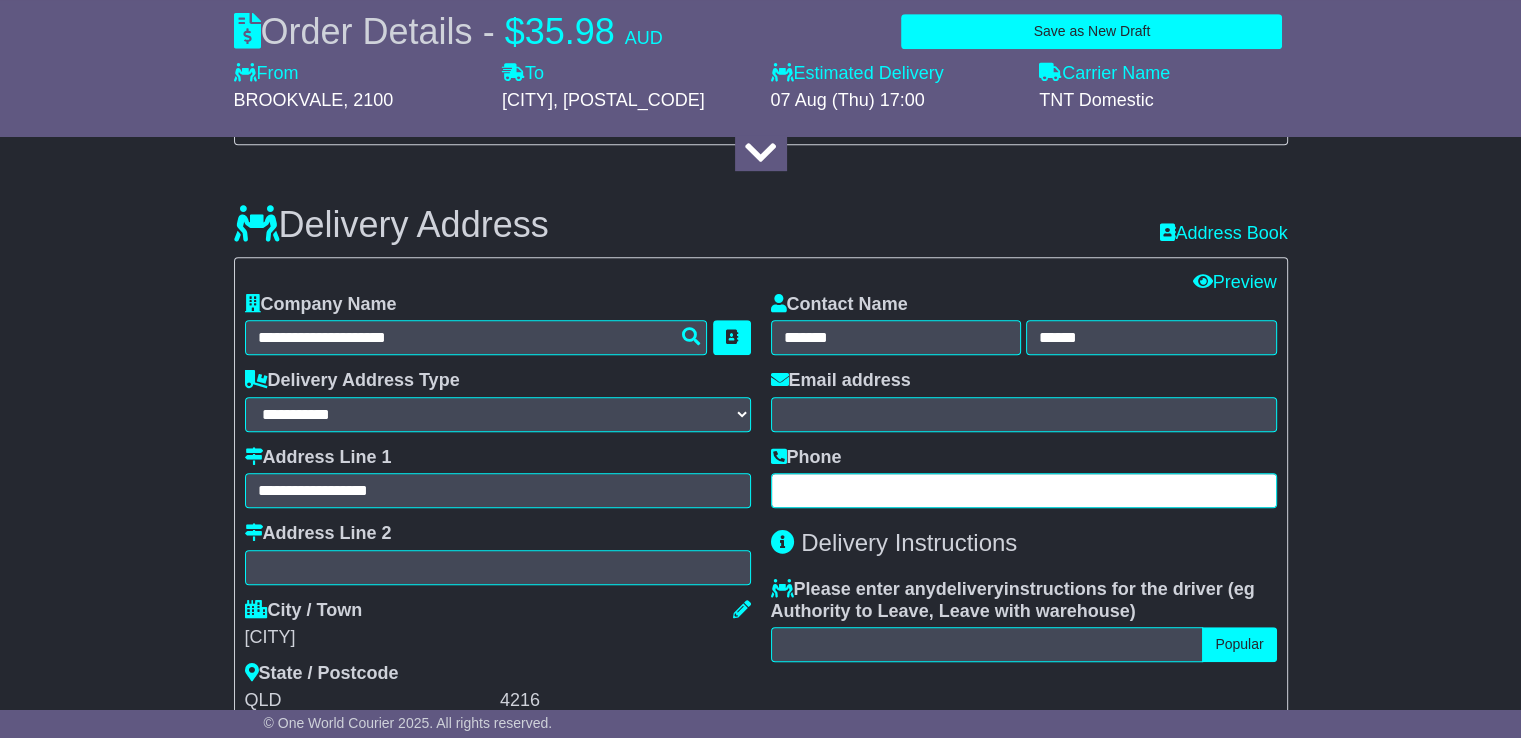 click at bounding box center (1024, 490) 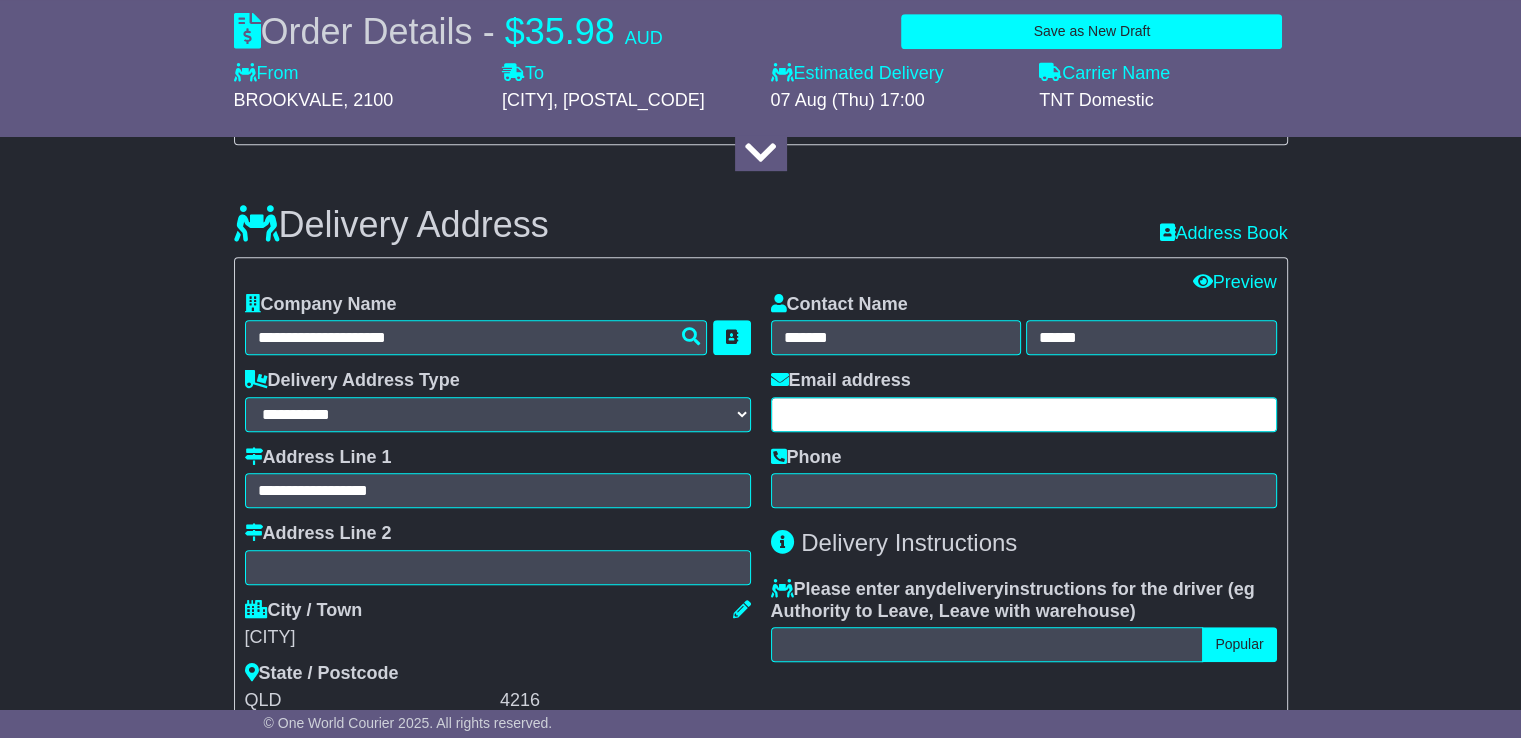 click at bounding box center [1024, 414] 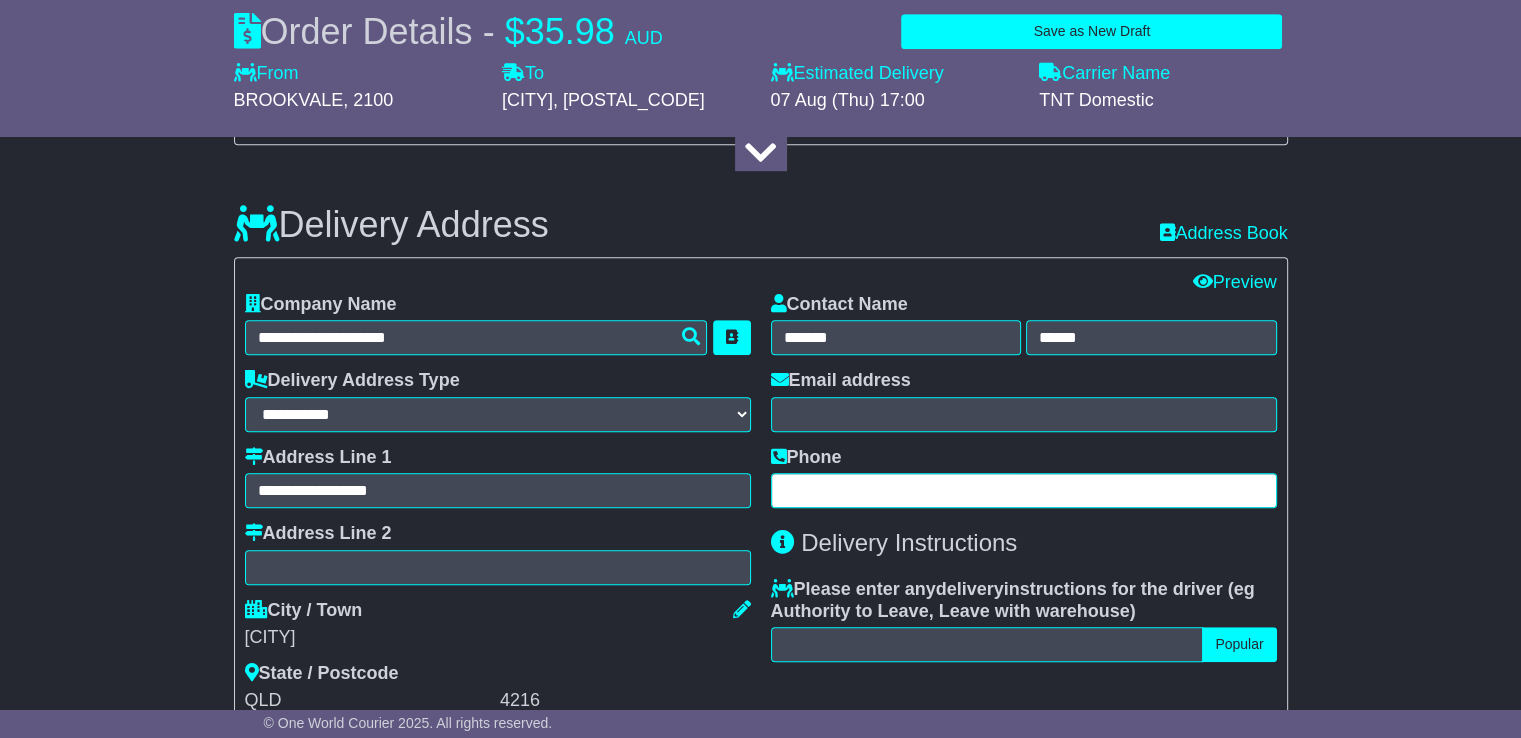 click at bounding box center [1024, 490] 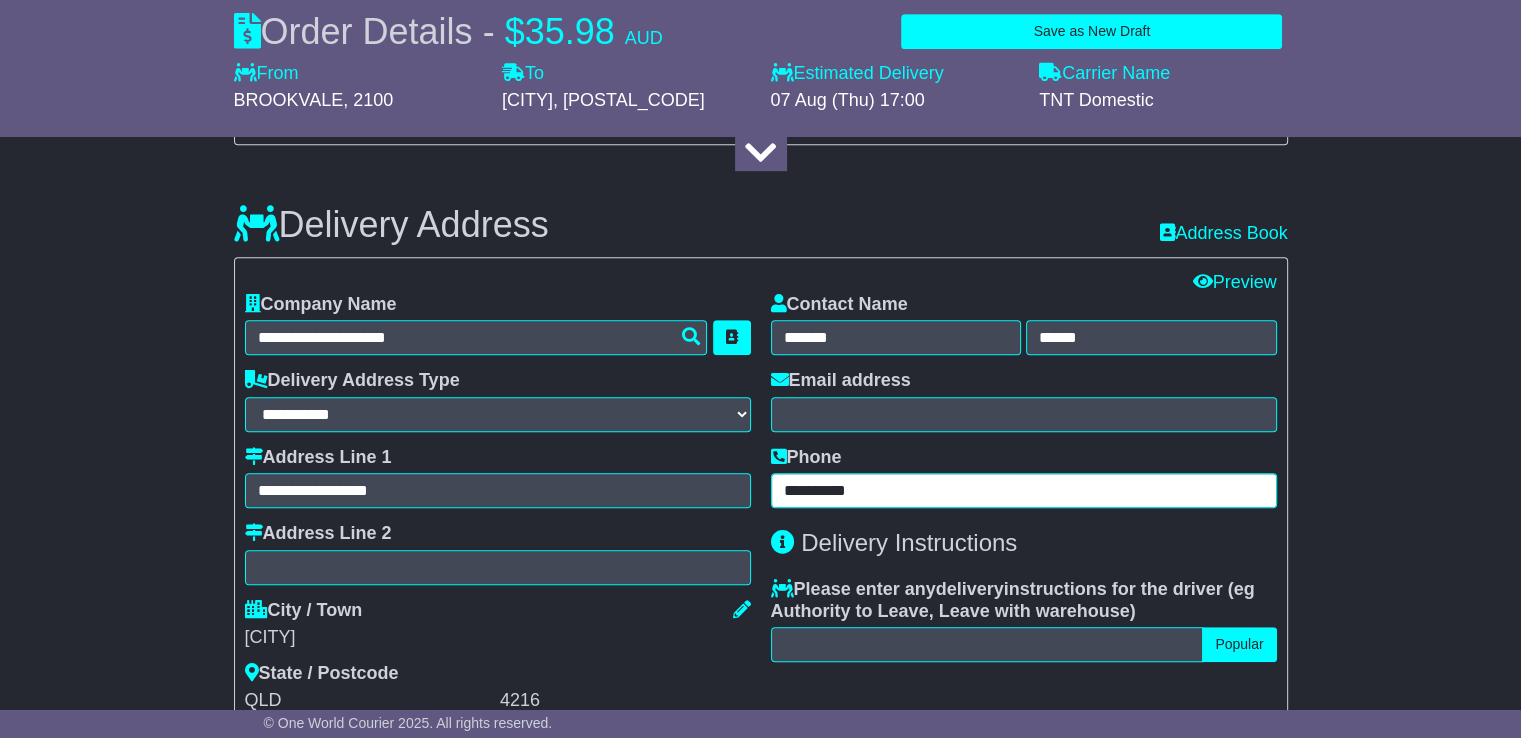 type on "**********" 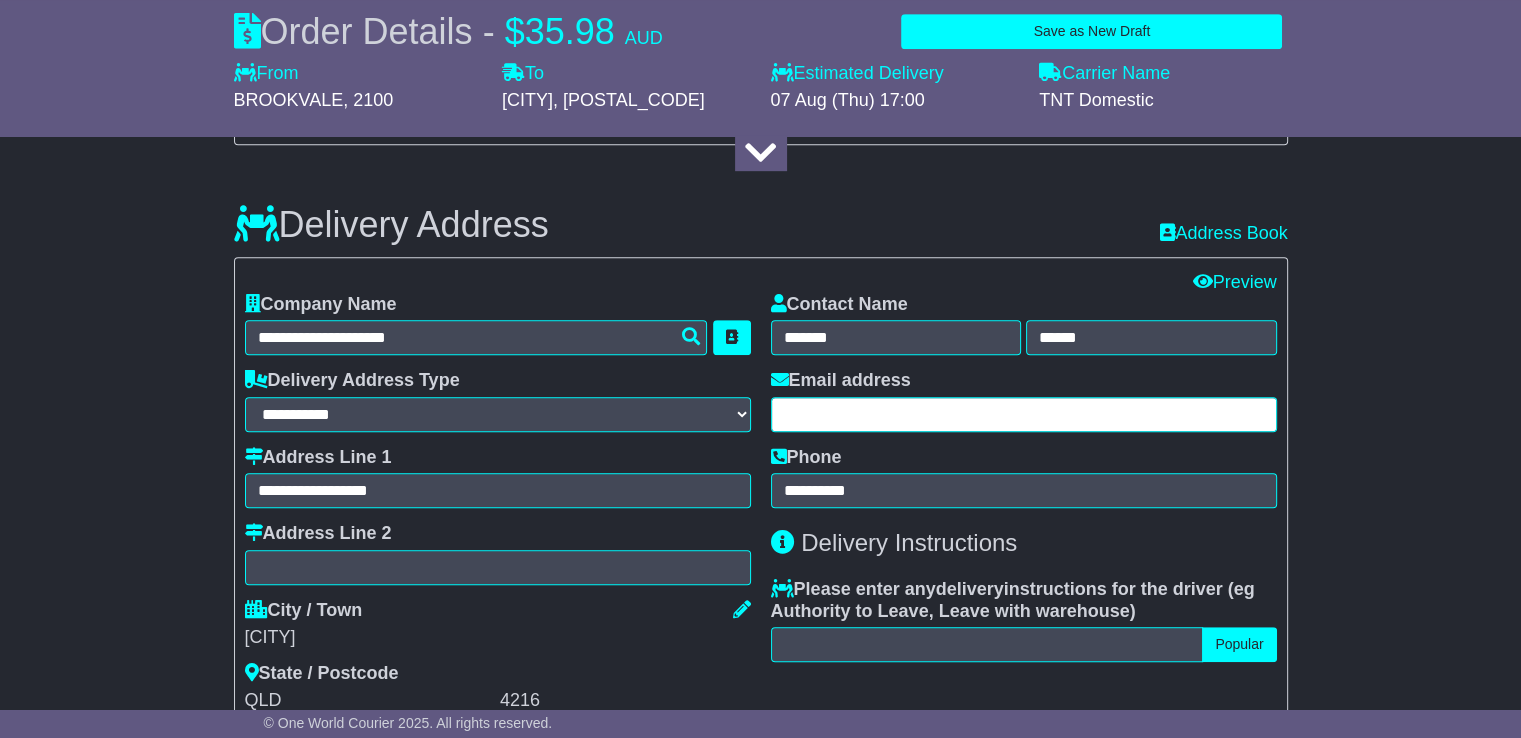 click at bounding box center (1024, 414) 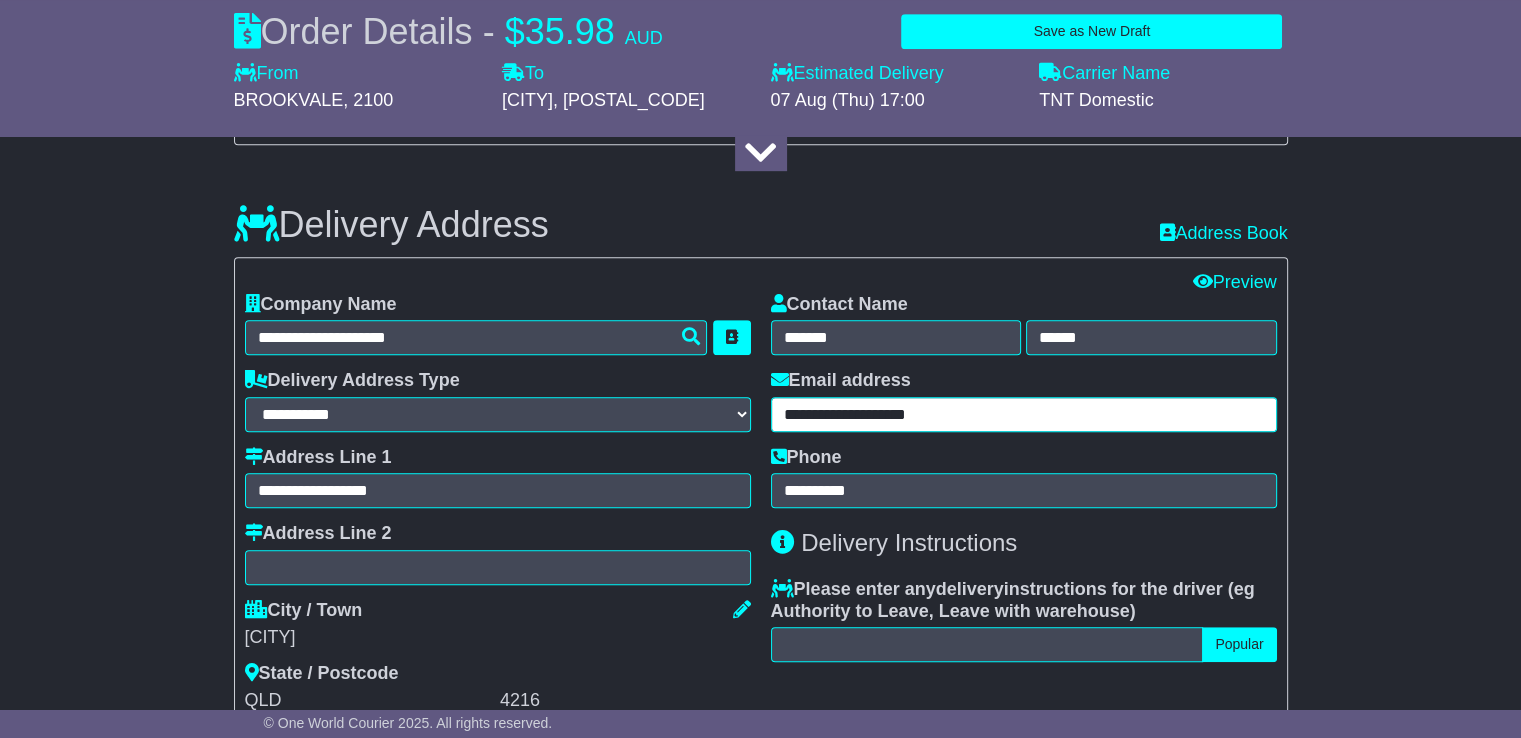 type on "**********" 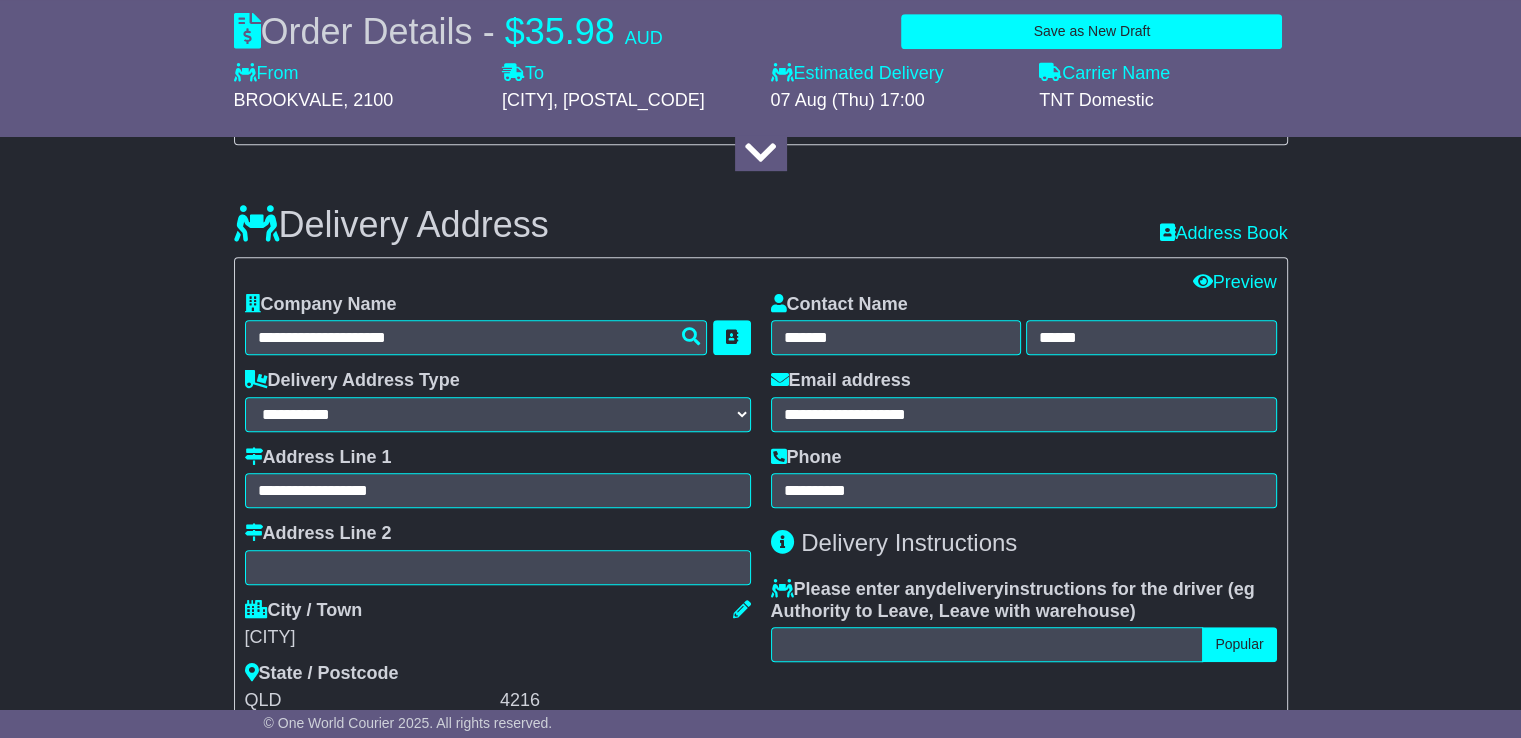 click on "COOMBABAH" at bounding box center [498, 638] 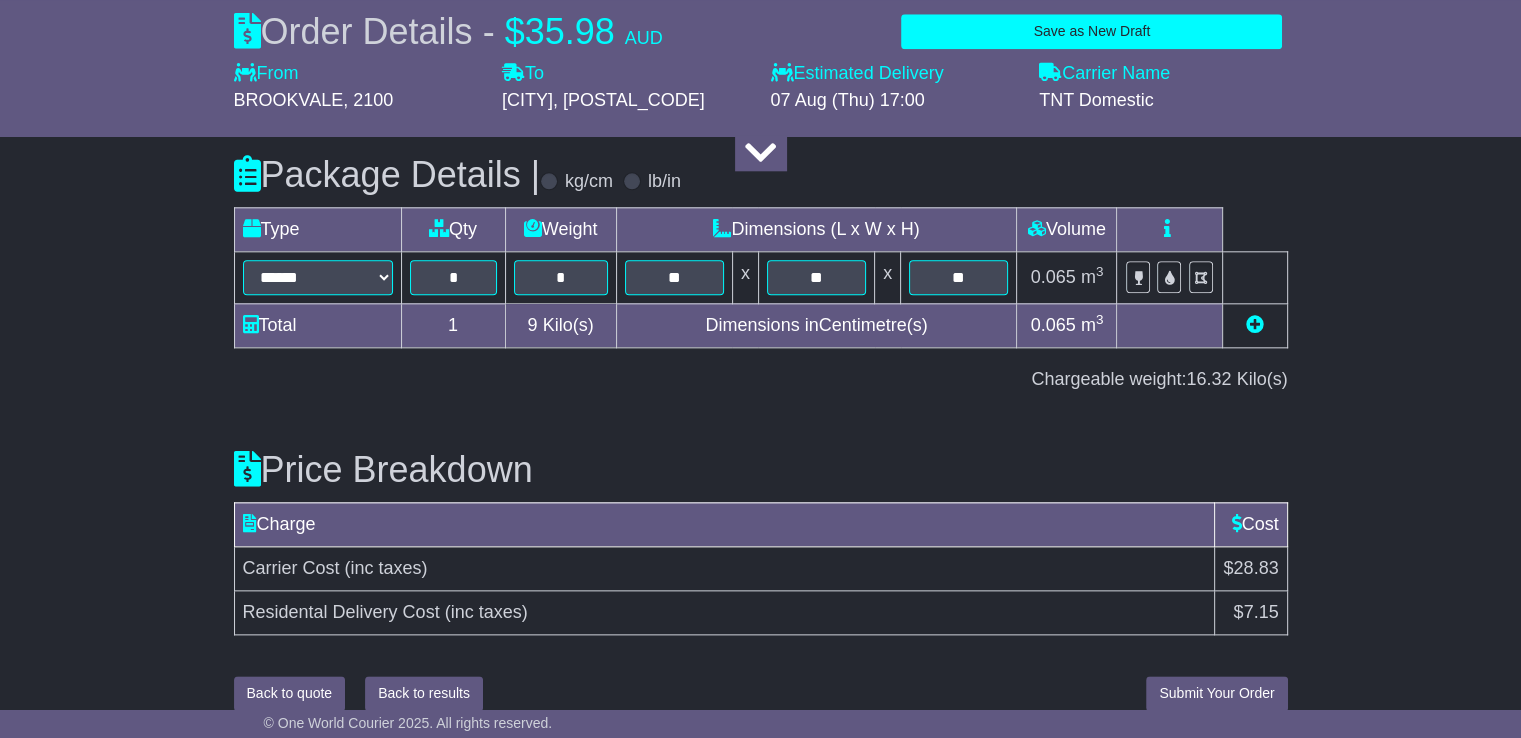 scroll, scrollTop: 2220, scrollLeft: 0, axis: vertical 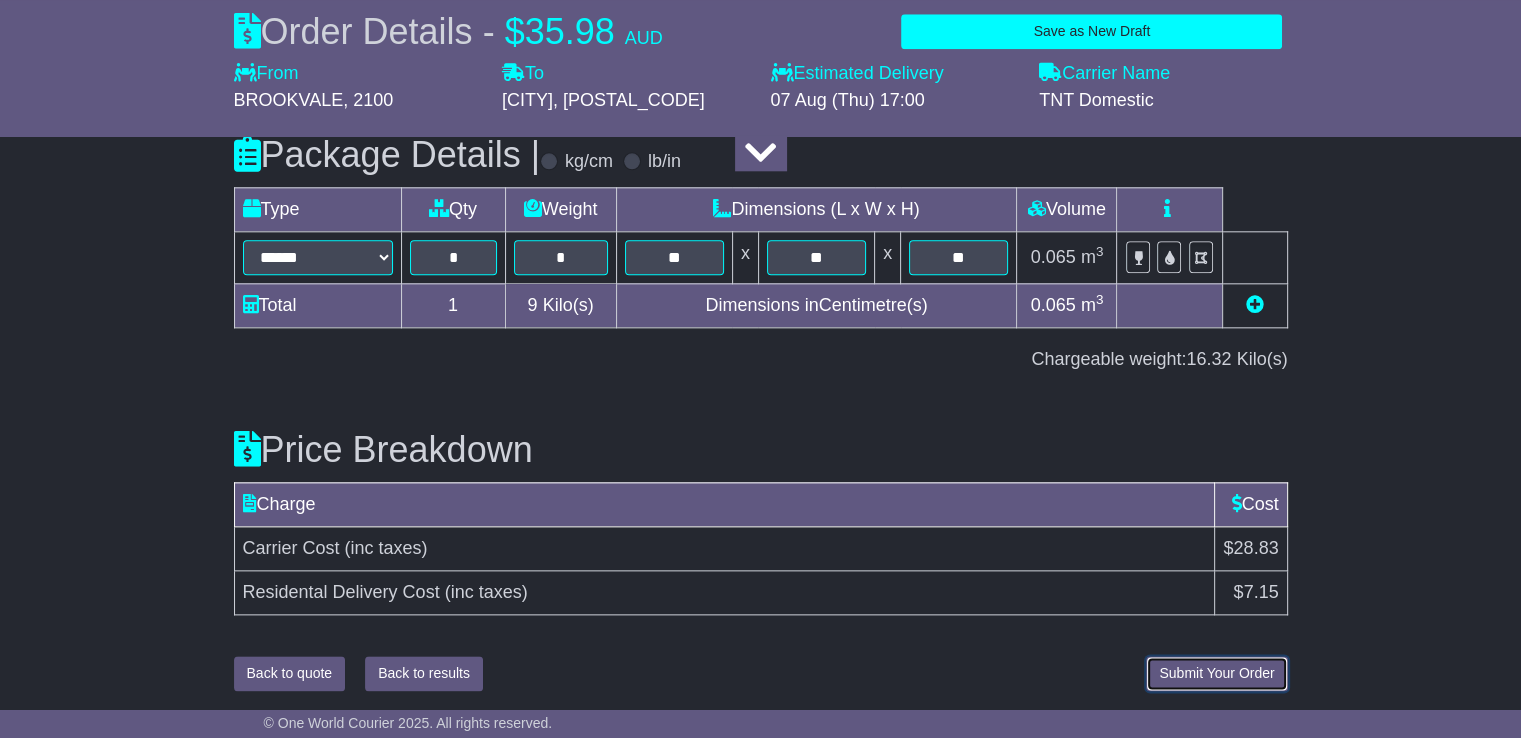 click on "Submit Your Order" at bounding box center [1216, 673] 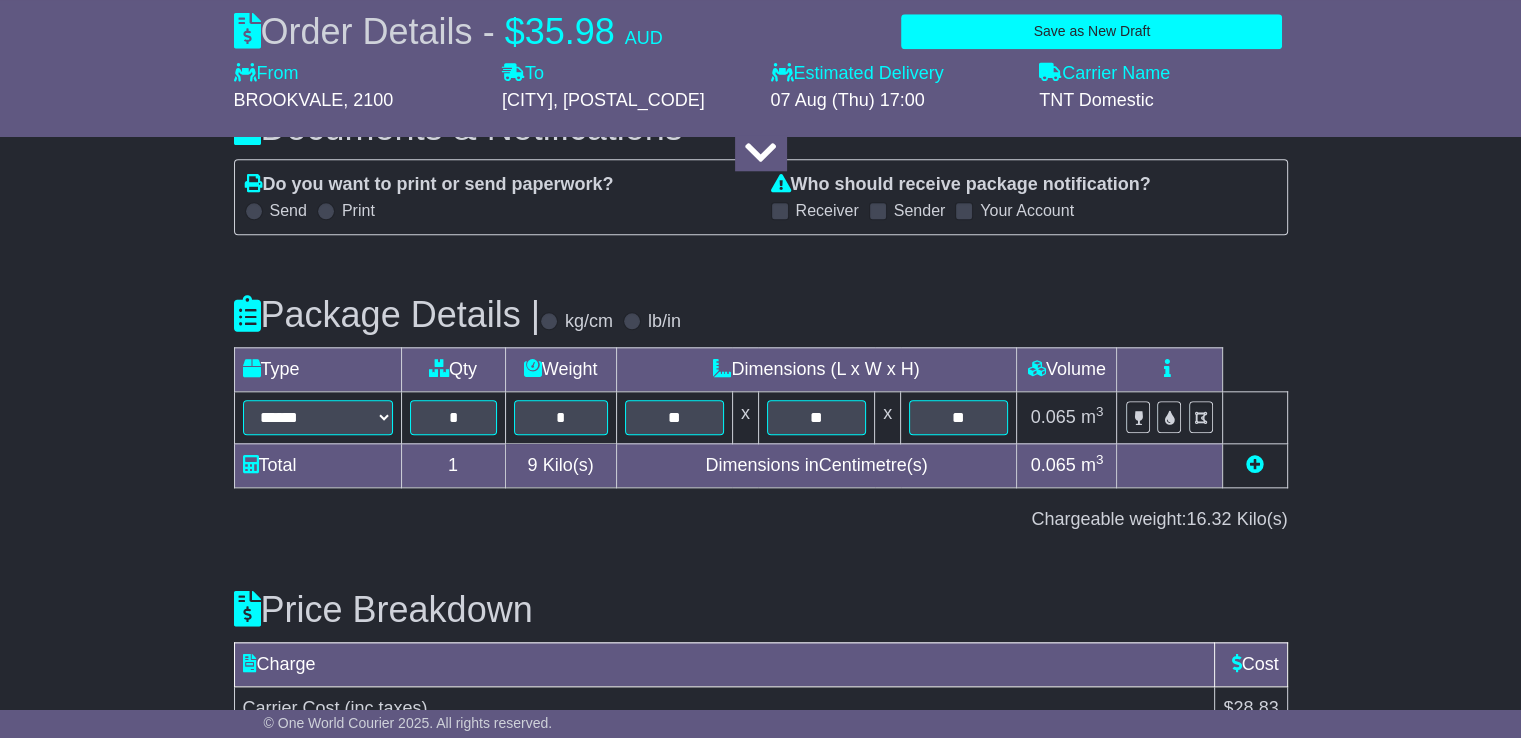 scroll, scrollTop: 2220, scrollLeft: 0, axis: vertical 